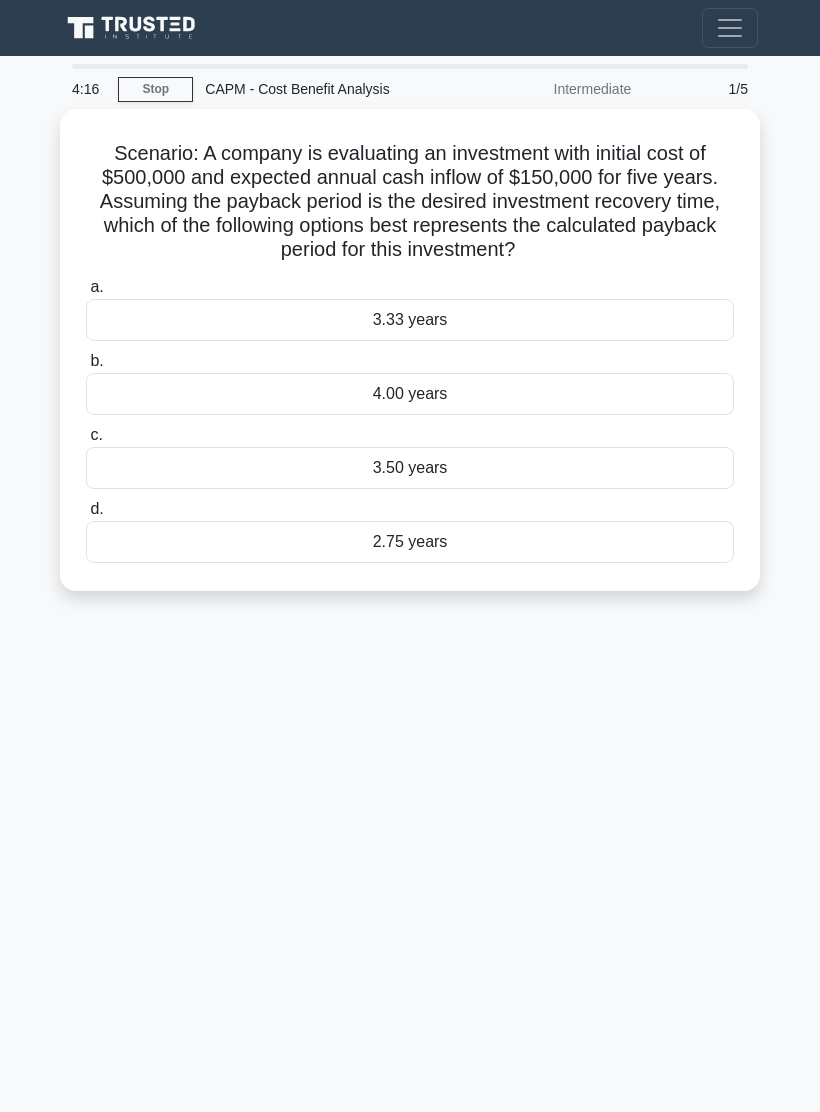 scroll, scrollTop: 0, scrollLeft: 0, axis: both 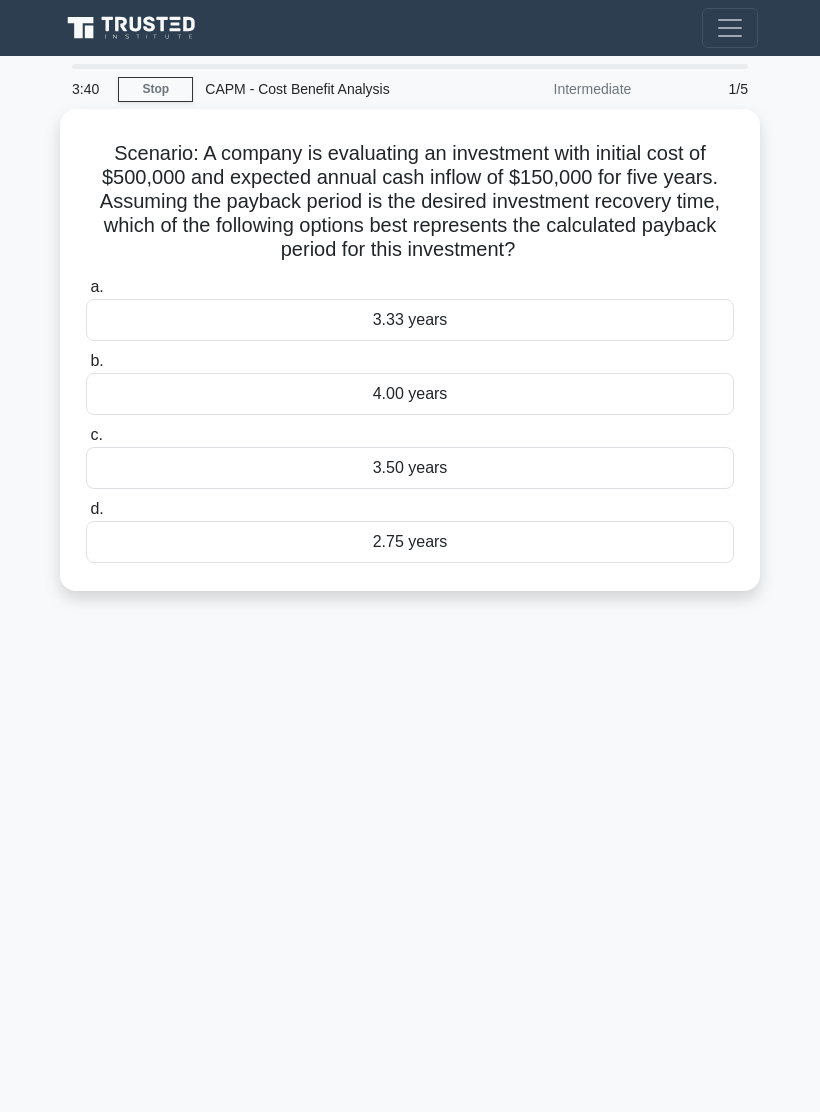 click on "3.33 years" at bounding box center (410, 320) 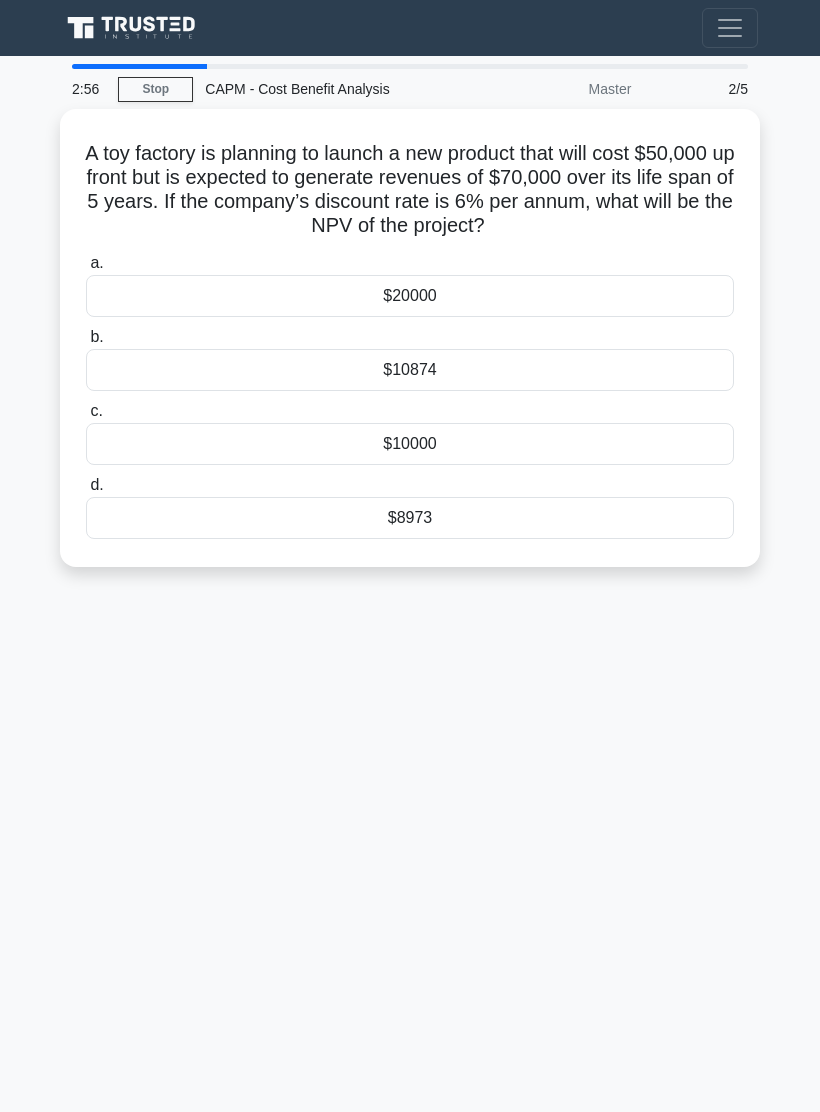 click on "$20000" at bounding box center [410, 296] 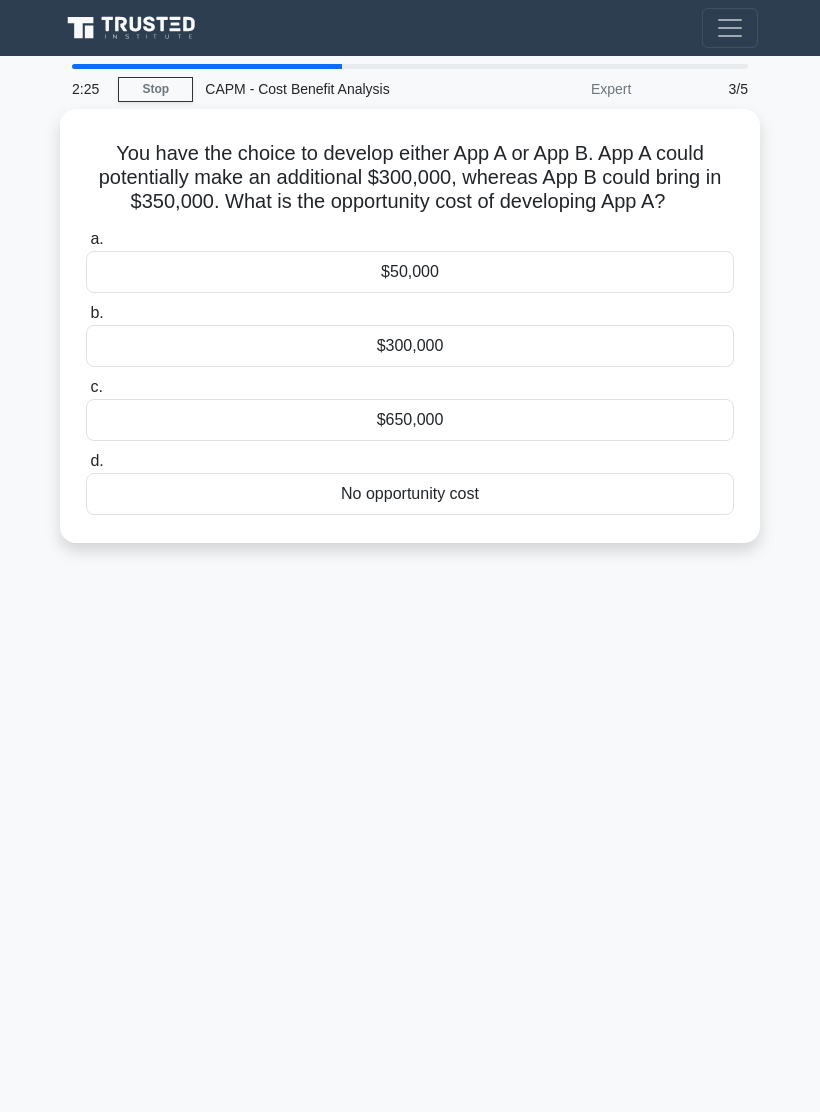 click on "$50,000" at bounding box center [410, 272] 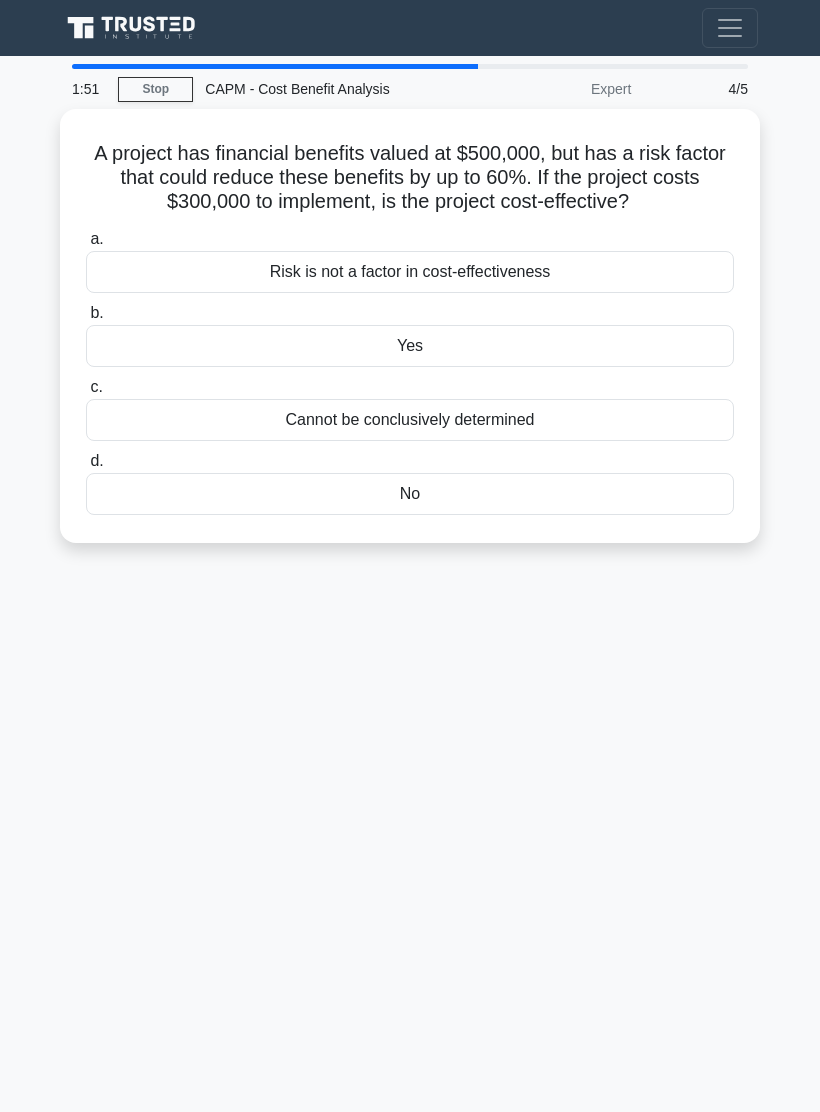 click on "Cannot be conclusively determined" at bounding box center (410, 420) 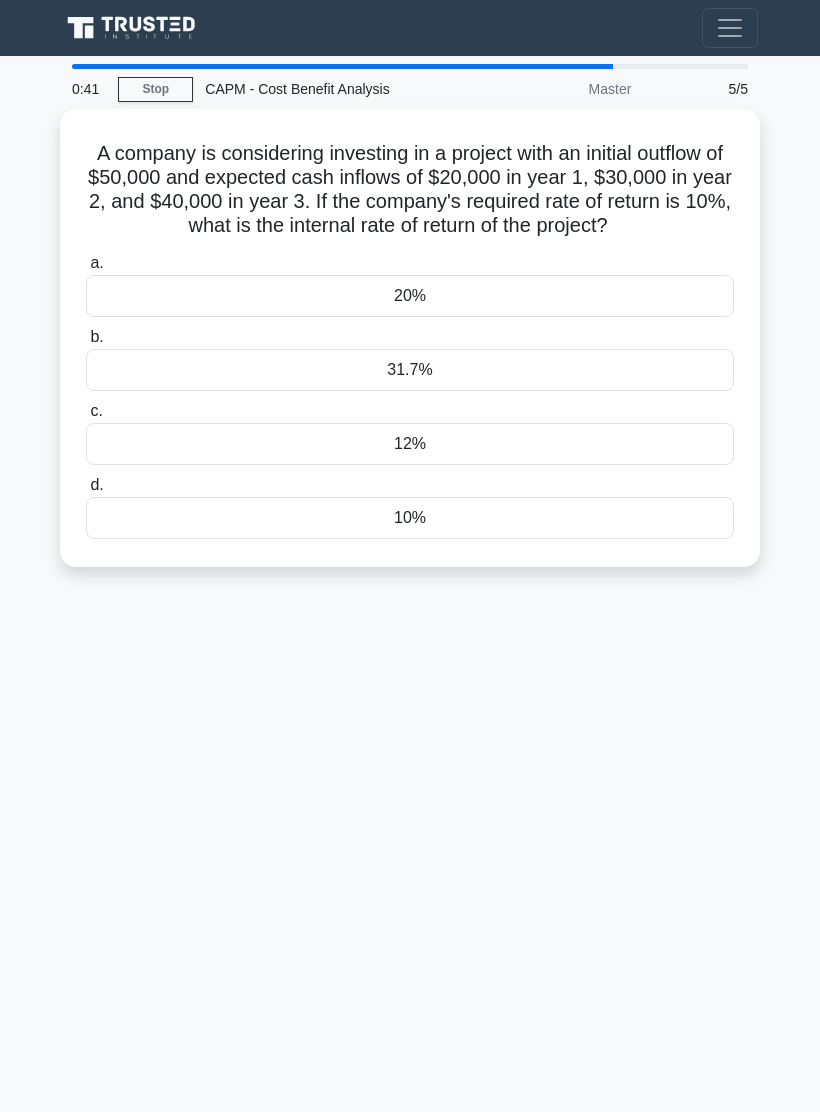 click on "10%" at bounding box center (410, 518) 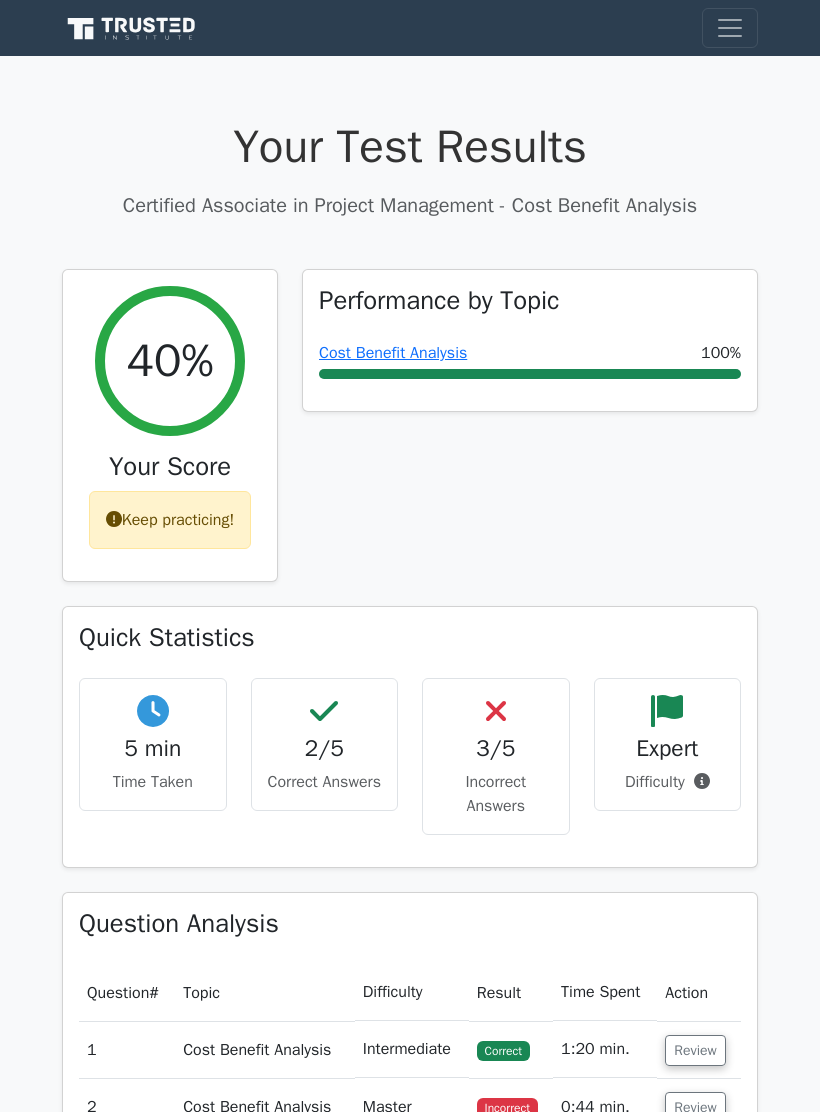 scroll, scrollTop: 0, scrollLeft: 0, axis: both 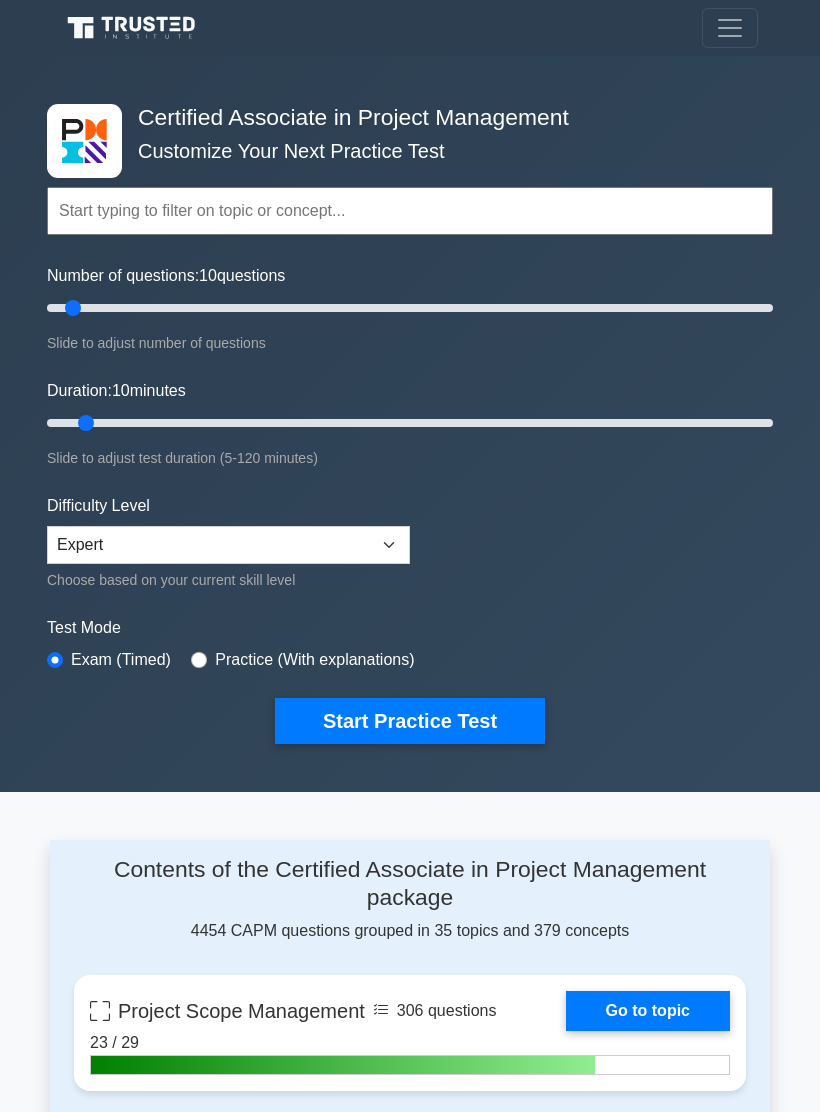 click at bounding box center (730, 28) 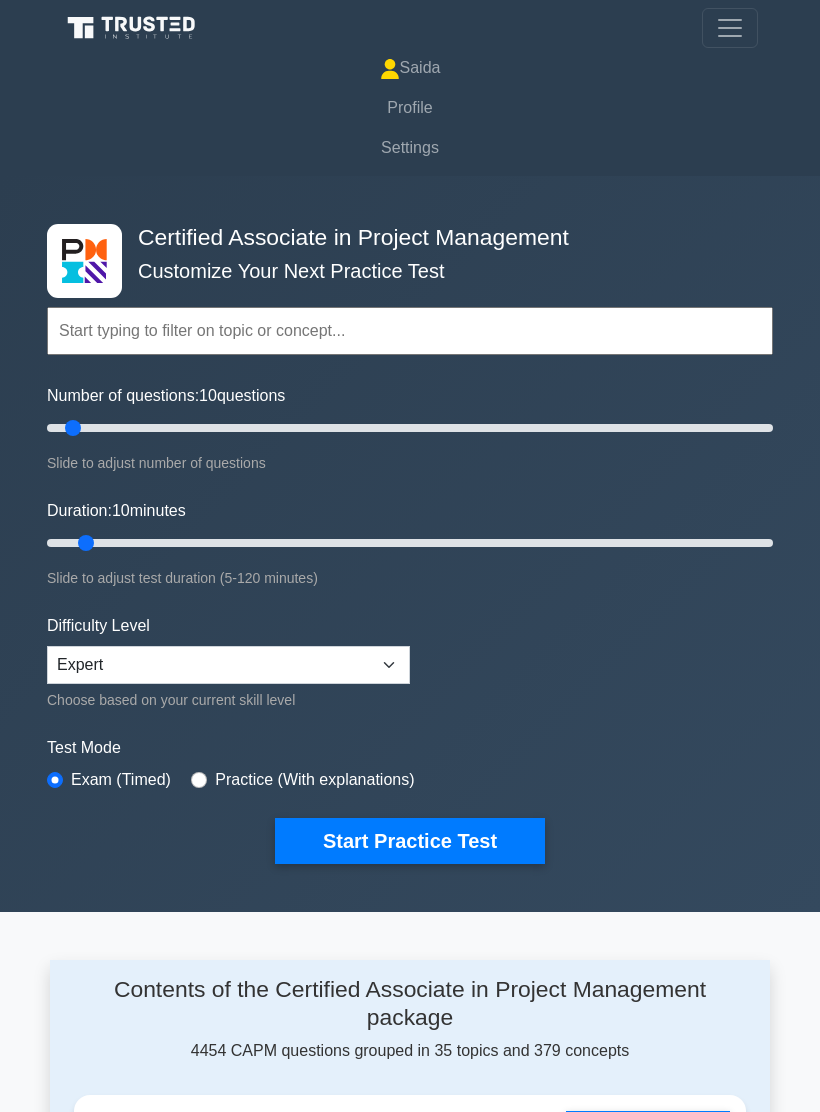 click on "Profile" at bounding box center (410, 108) 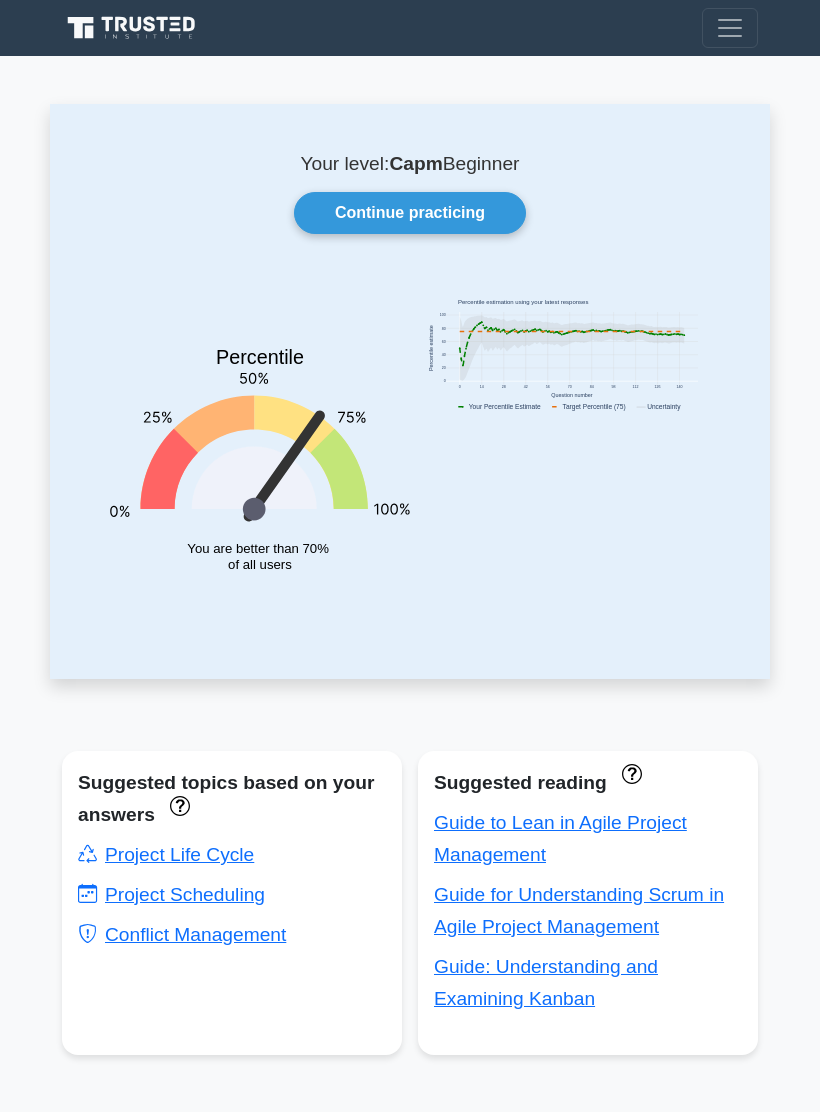 scroll, scrollTop: 0, scrollLeft: 0, axis: both 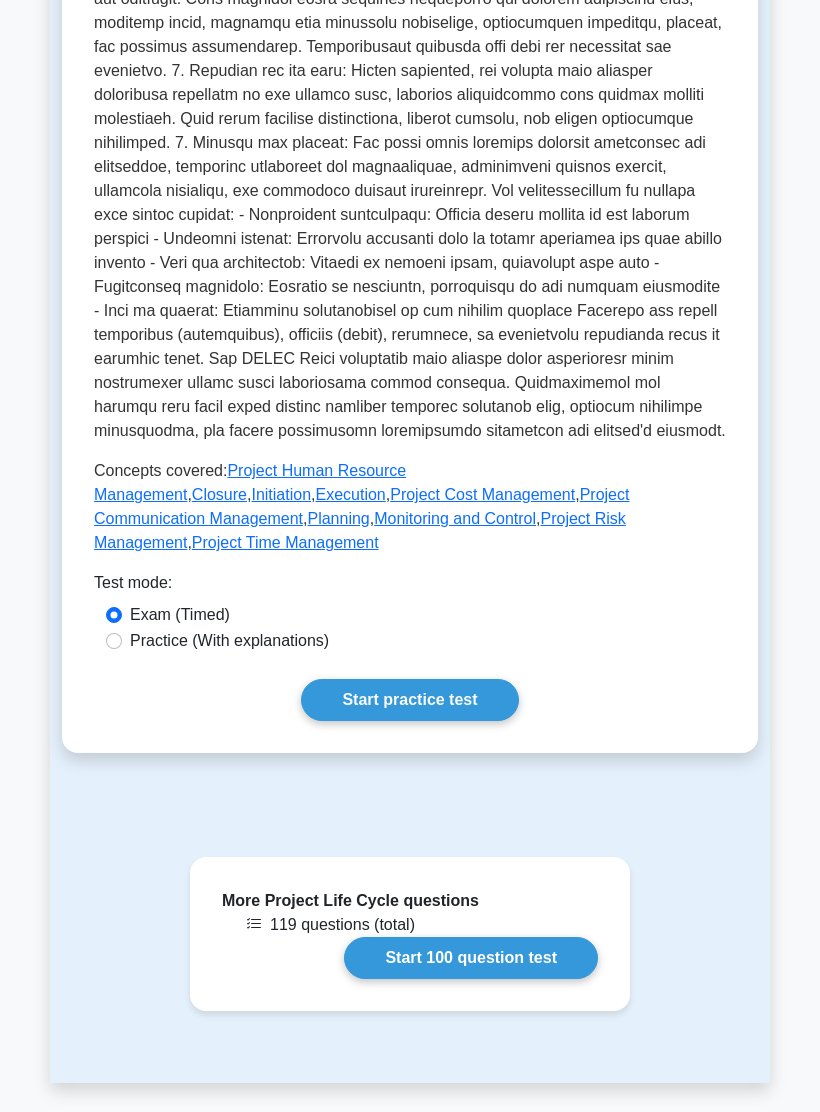 click on "Start practice test" at bounding box center [409, 701] 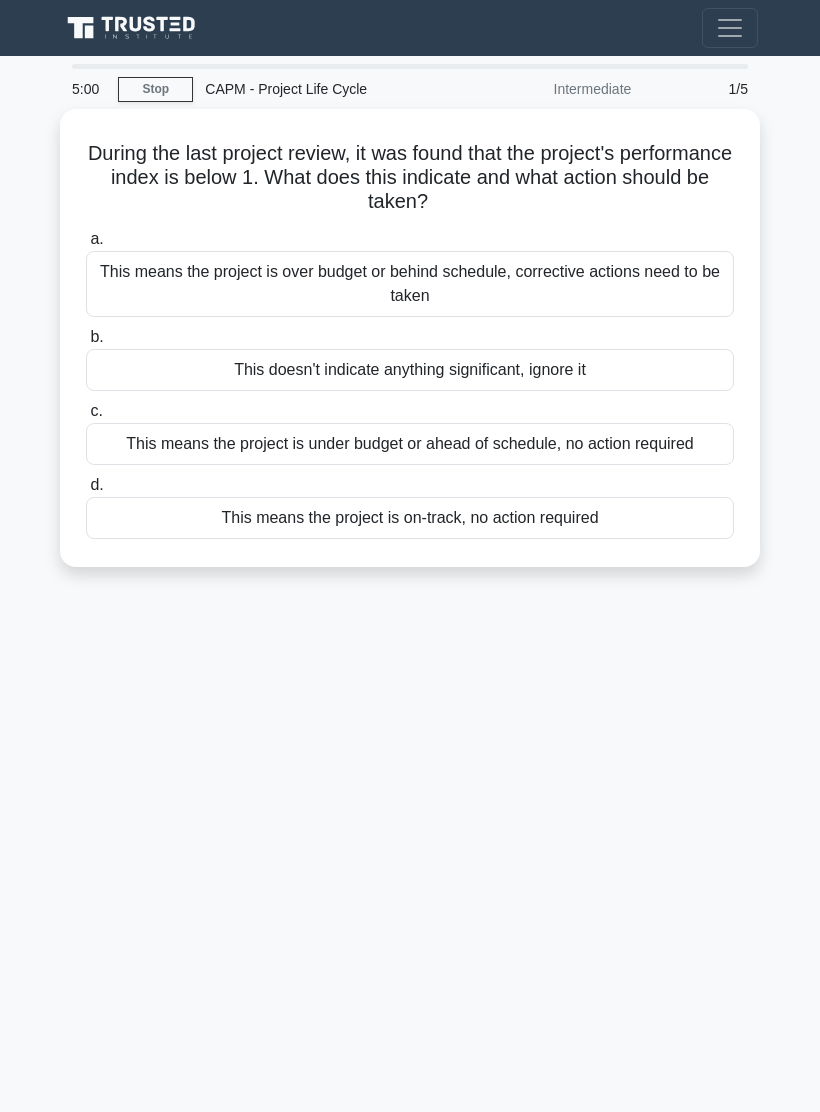 scroll, scrollTop: 0, scrollLeft: 0, axis: both 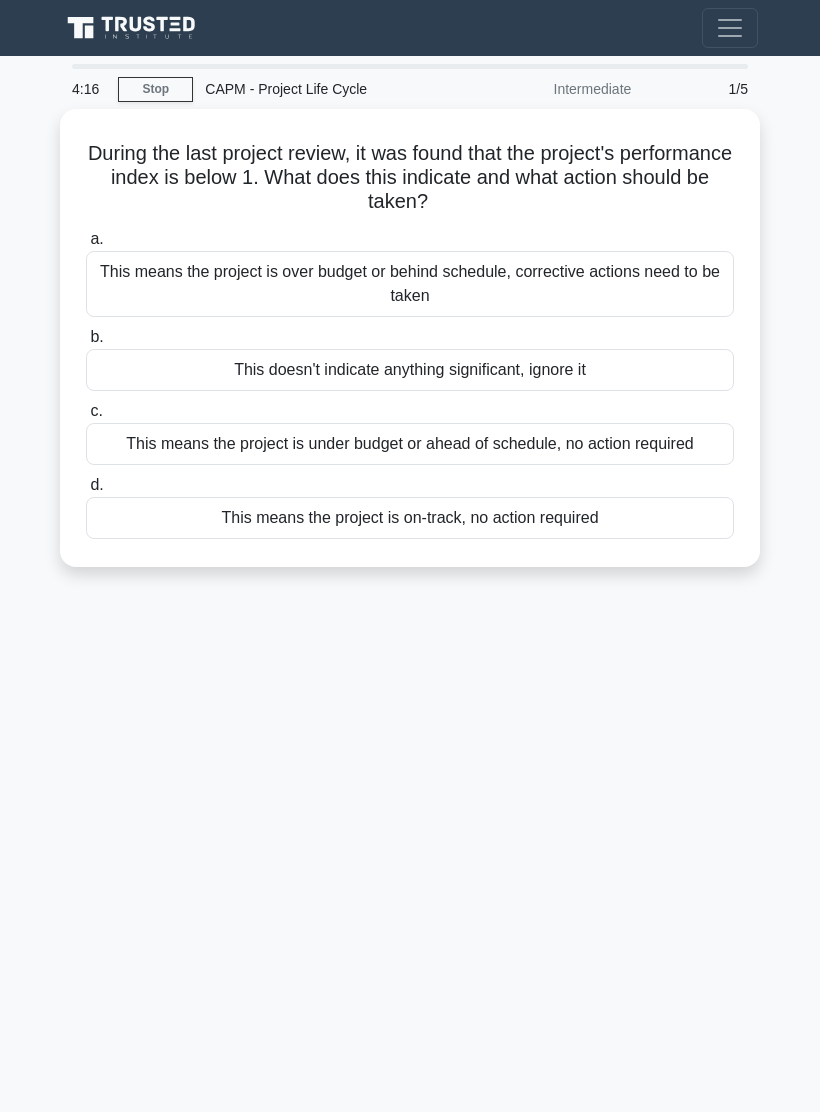 click on "This means the project is over budget or behind schedule, corrective actions need to be taken" at bounding box center [410, 284] 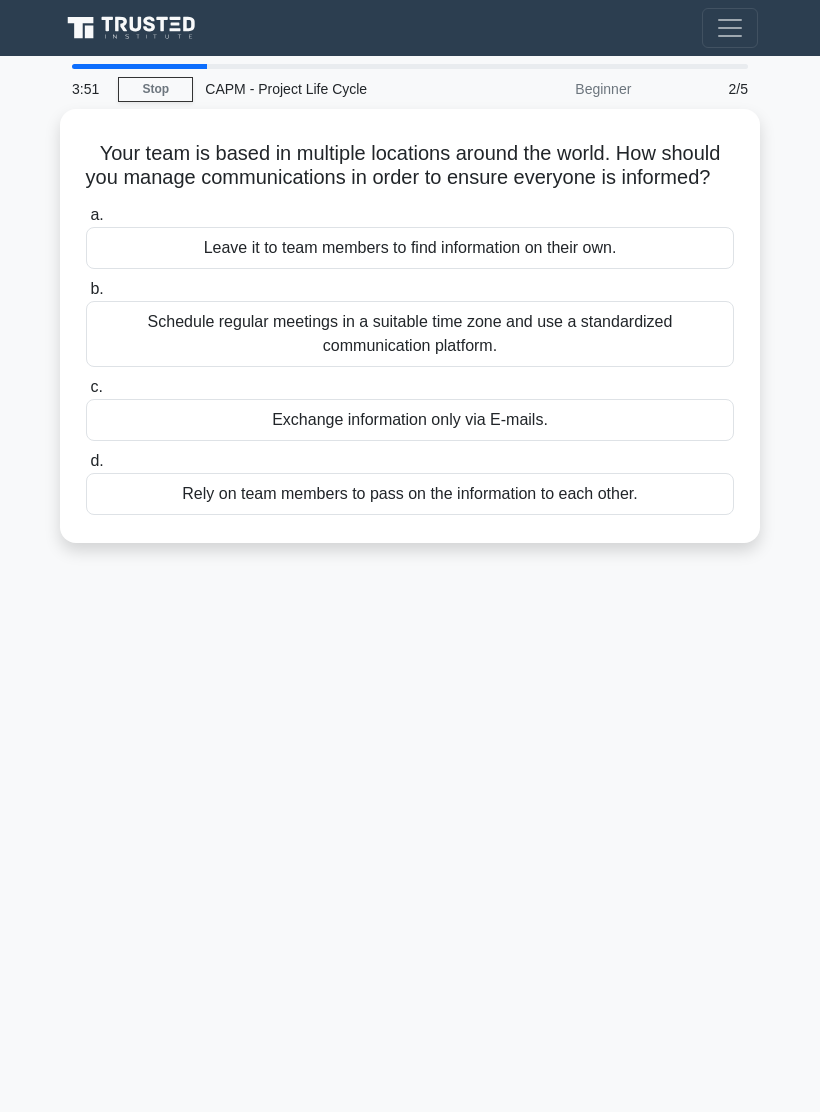 click on "Schedule regular meetings in a suitable time zone and use a standardized communication platform." at bounding box center [410, 334] 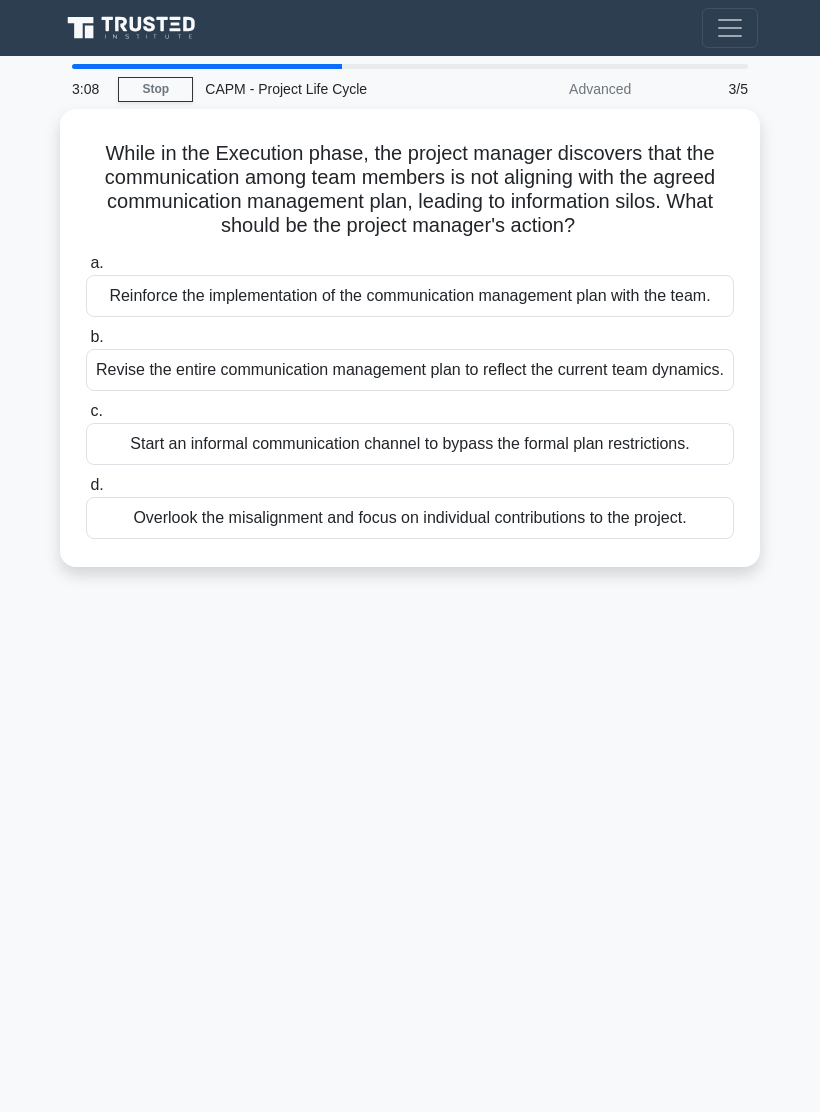 click on "Revise the entire communication management plan to reflect the current team dynamics." at bounding box center [410, 370] 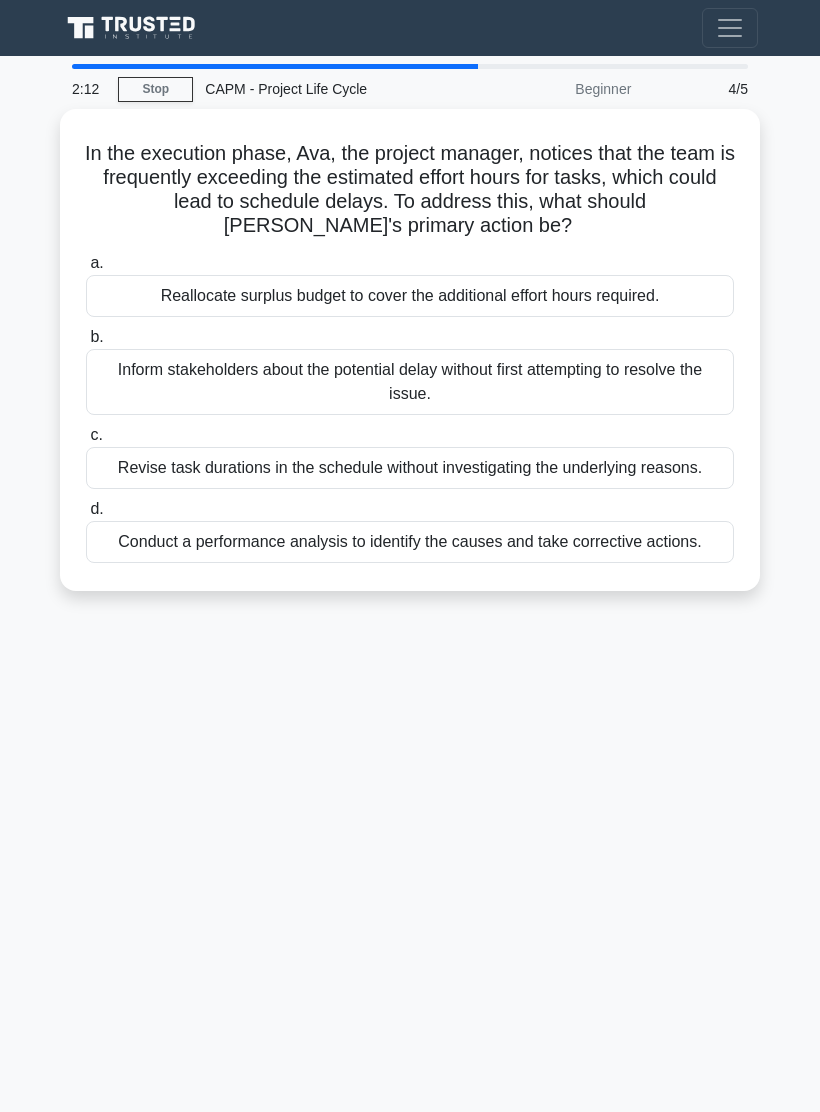 click on "Conduct a performance analysis to identify the causes and take corrective actions." at bounding box center (410, 542) 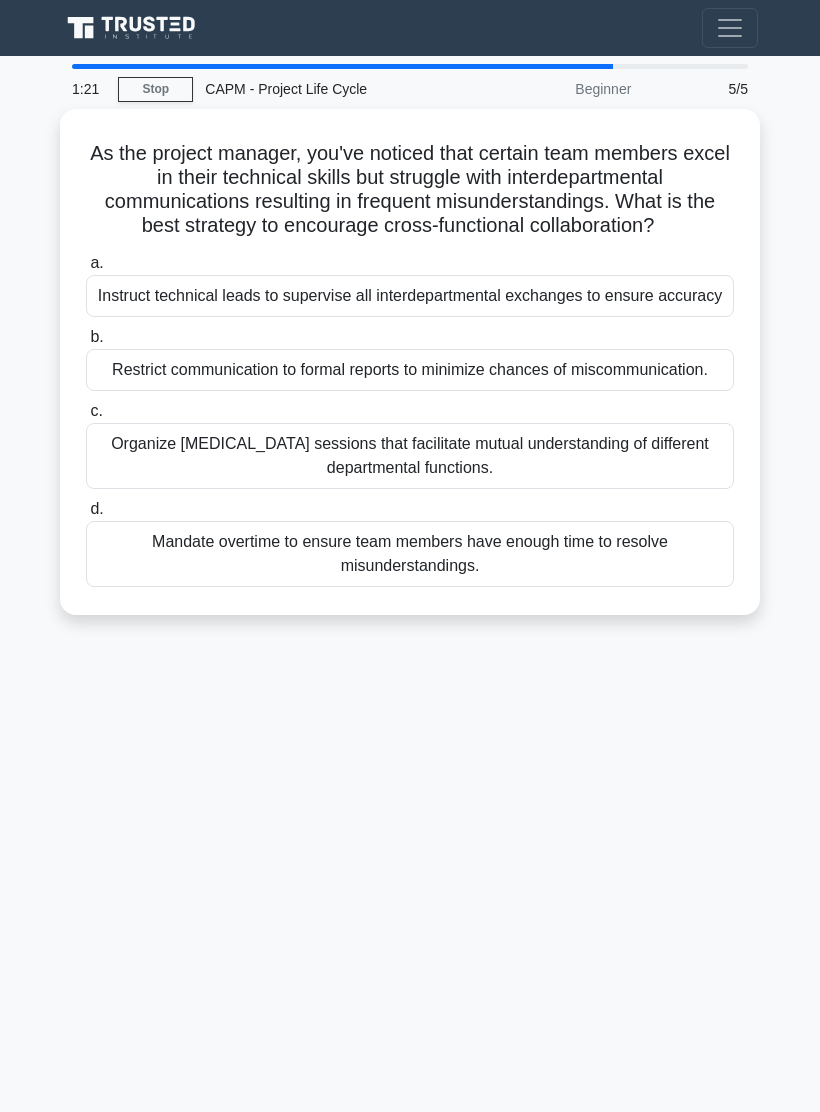 click on "Organize cross-training sessions that facilitate mutual understanding of different departmental functions." at bounding box center (410, 456) 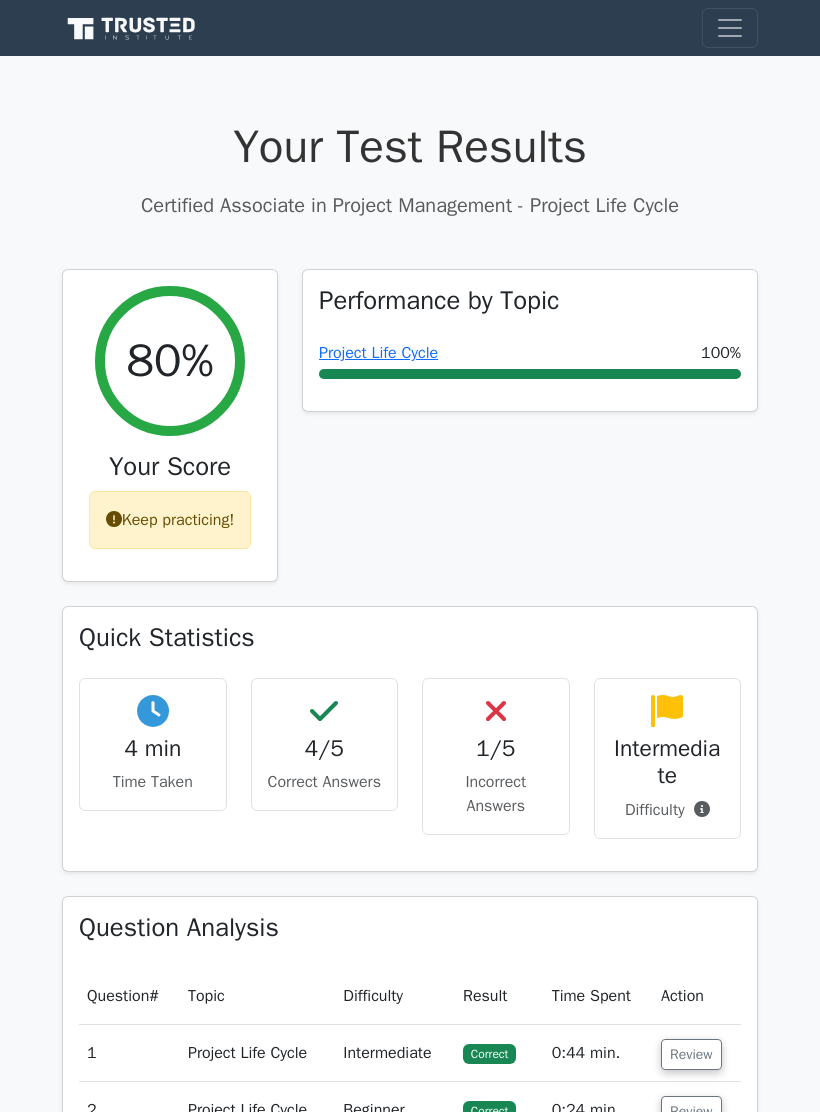 scroll, scrollTop: 0, scrollLeft: 0, axis: both 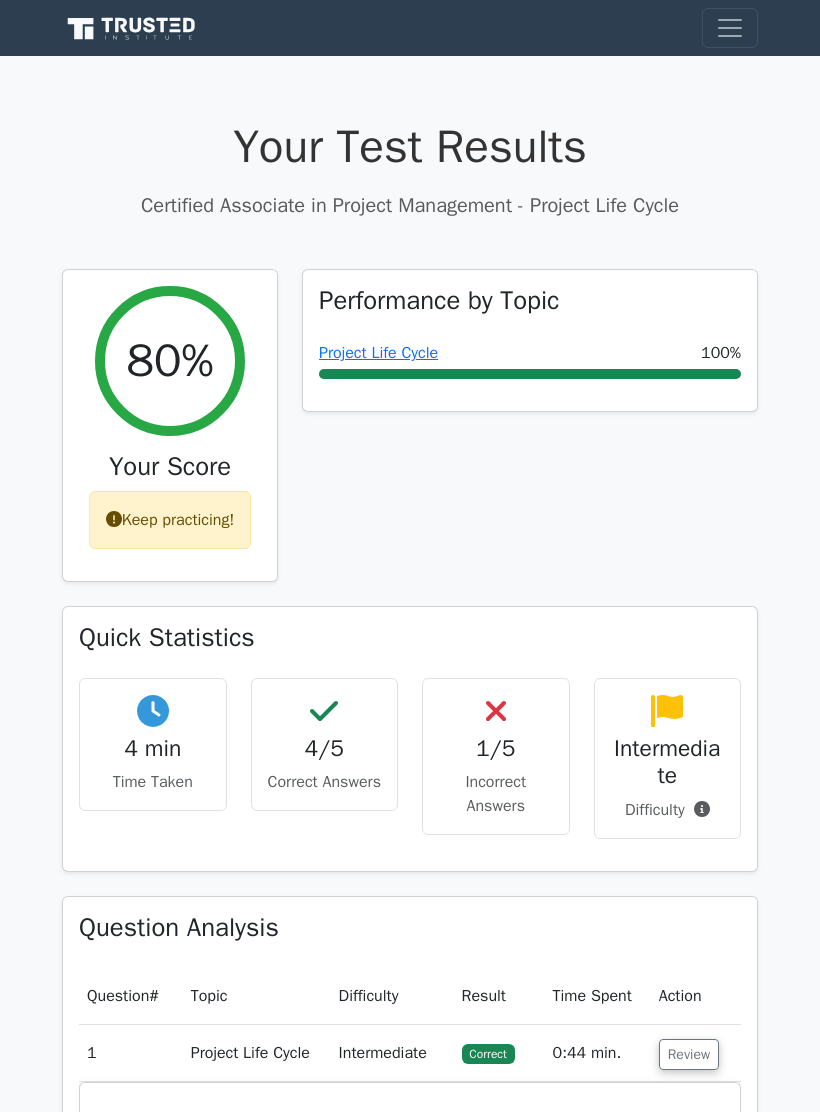 click on "80%" at bounding box center [170, 361] 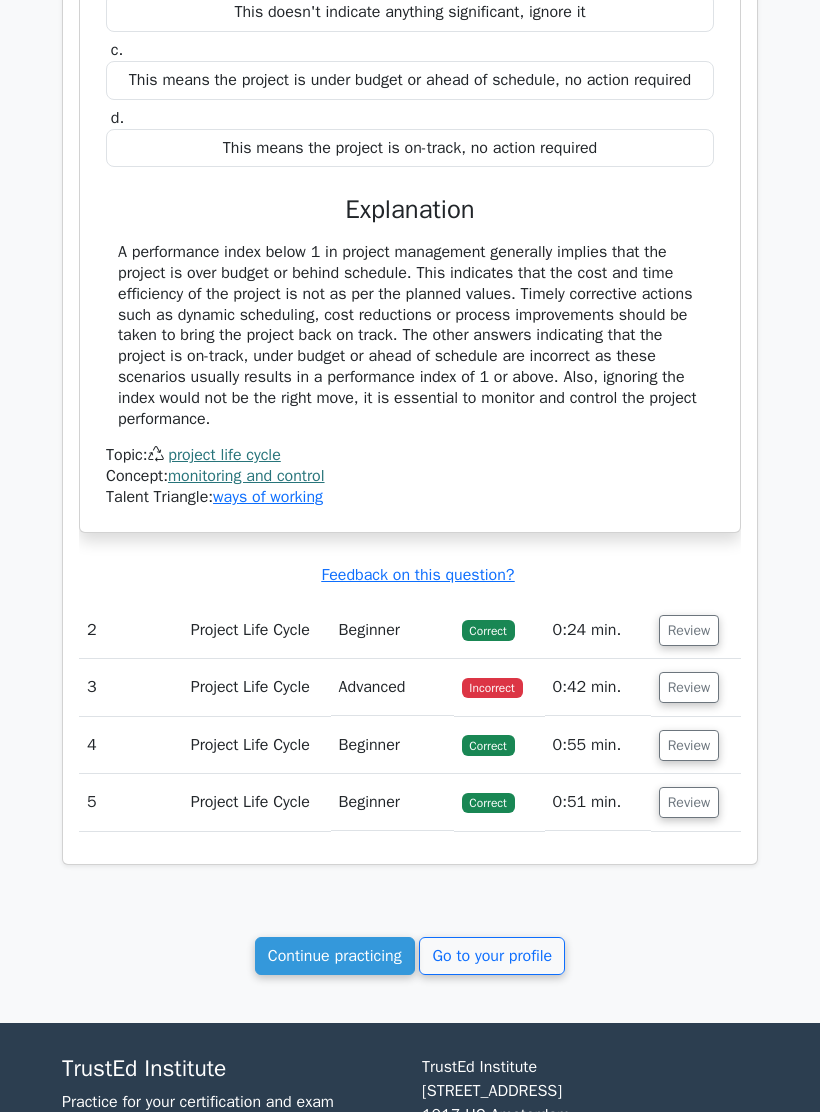 scroll, scrollTop: 1414, scrollLeft: 0, axis: vertical 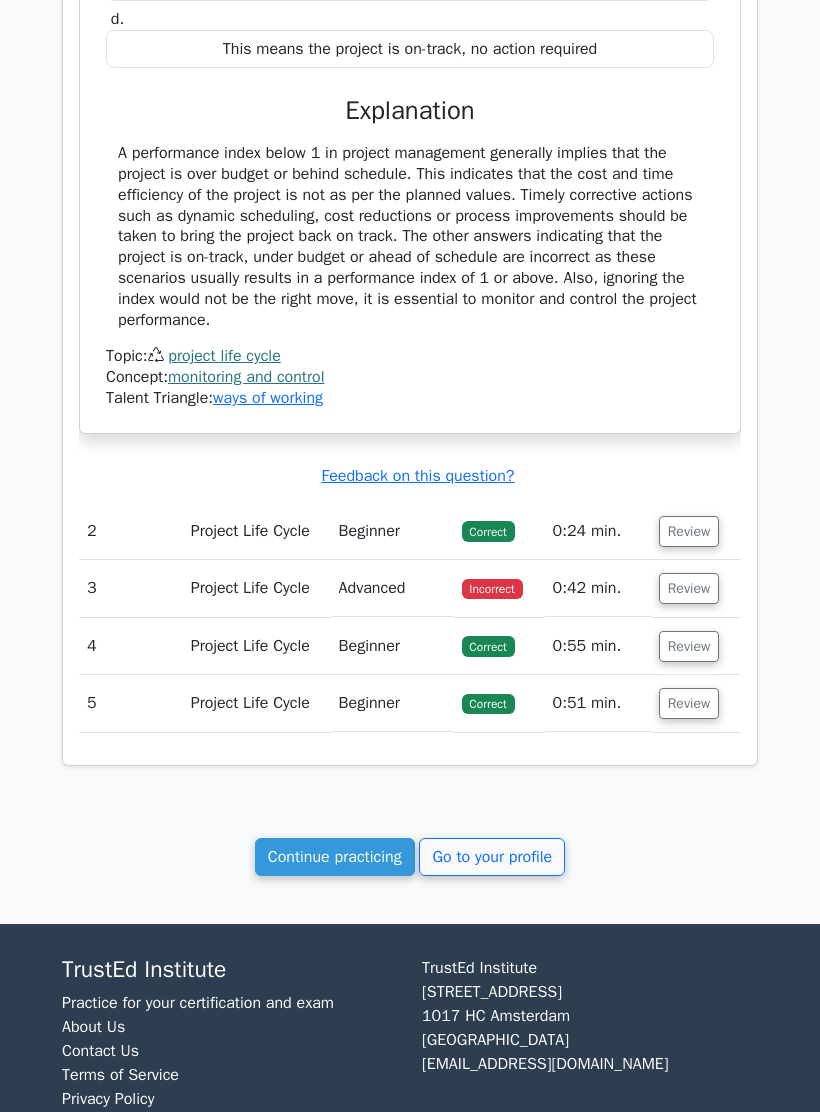 click on "Project Life Cycle" at bounding box center (257, 588) 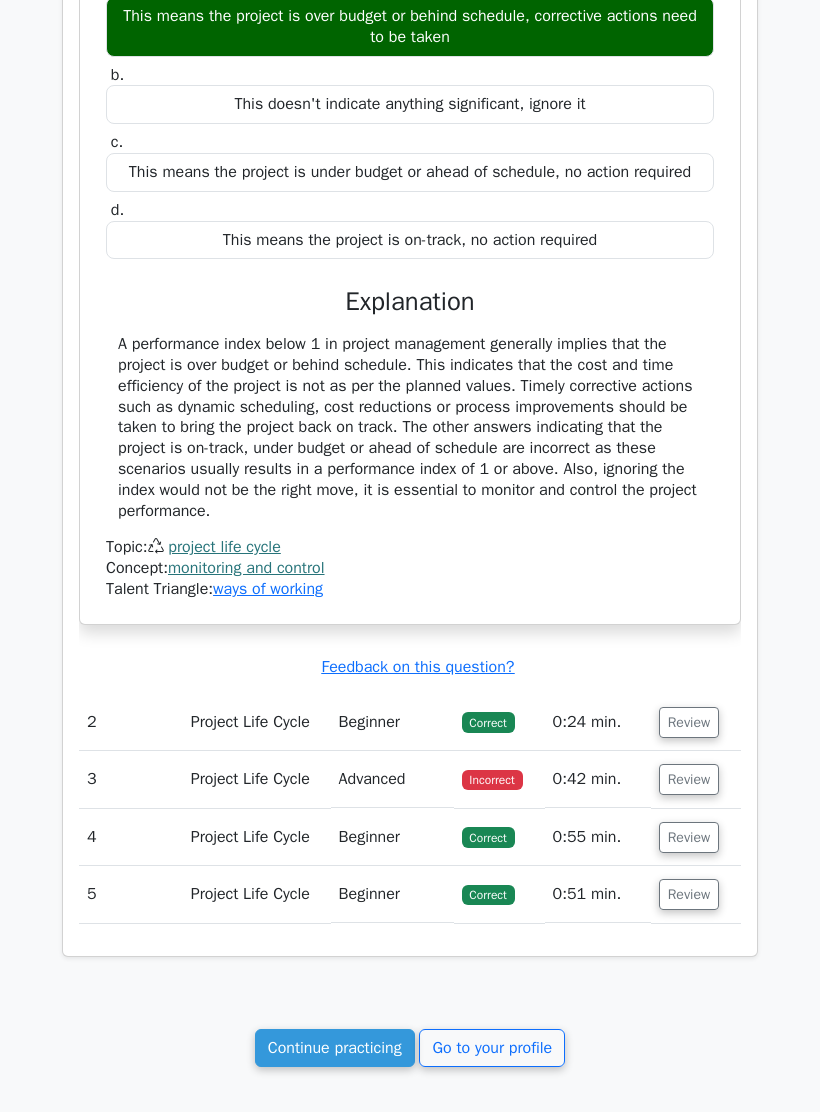 scroll, scrollTop: 1386, scrollLeft: 0, axis: vertical 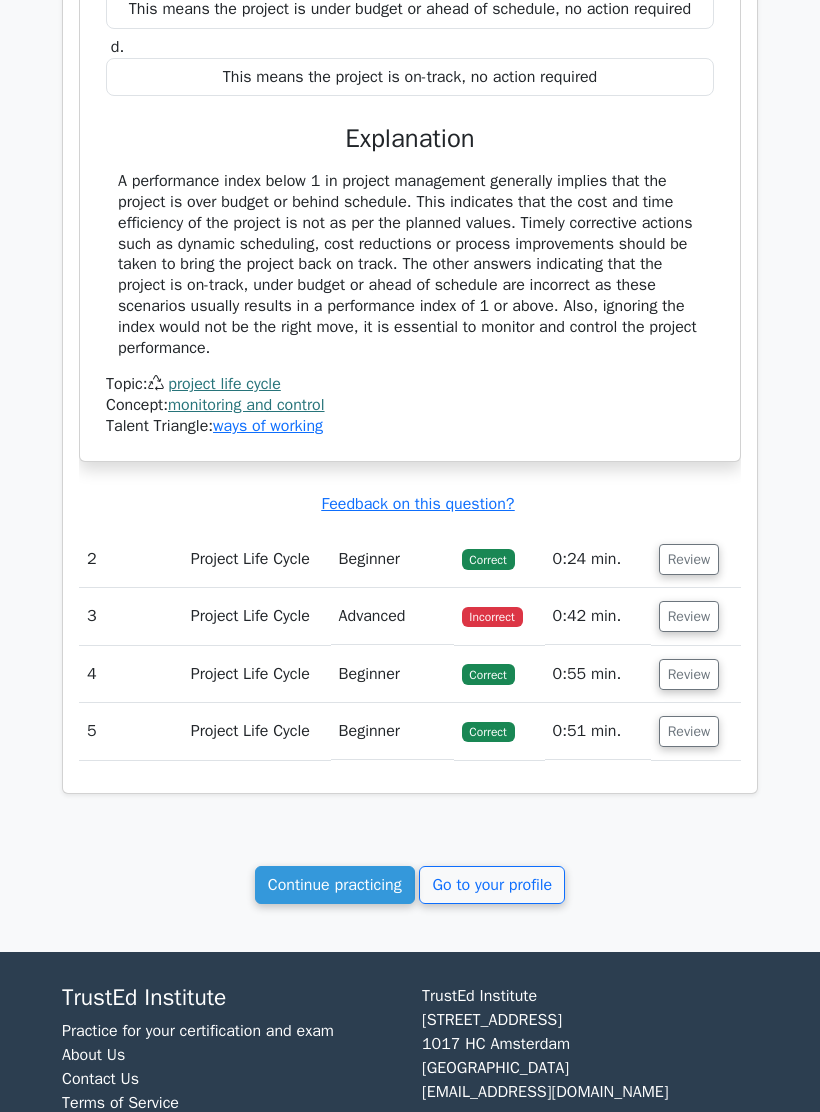 click on "Project Life Cycle" at bounding box center (257, 616) 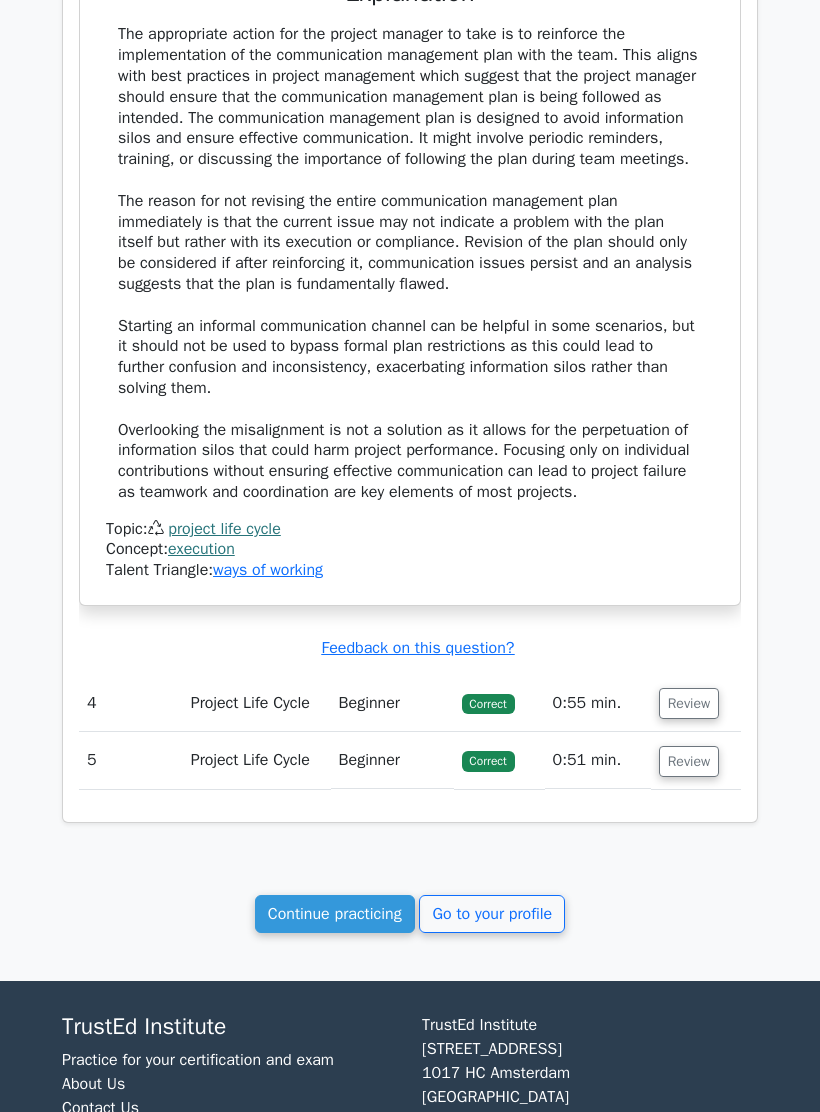 scroll, scrollTop: 2574, scrollLeft: 0, axis: vertical 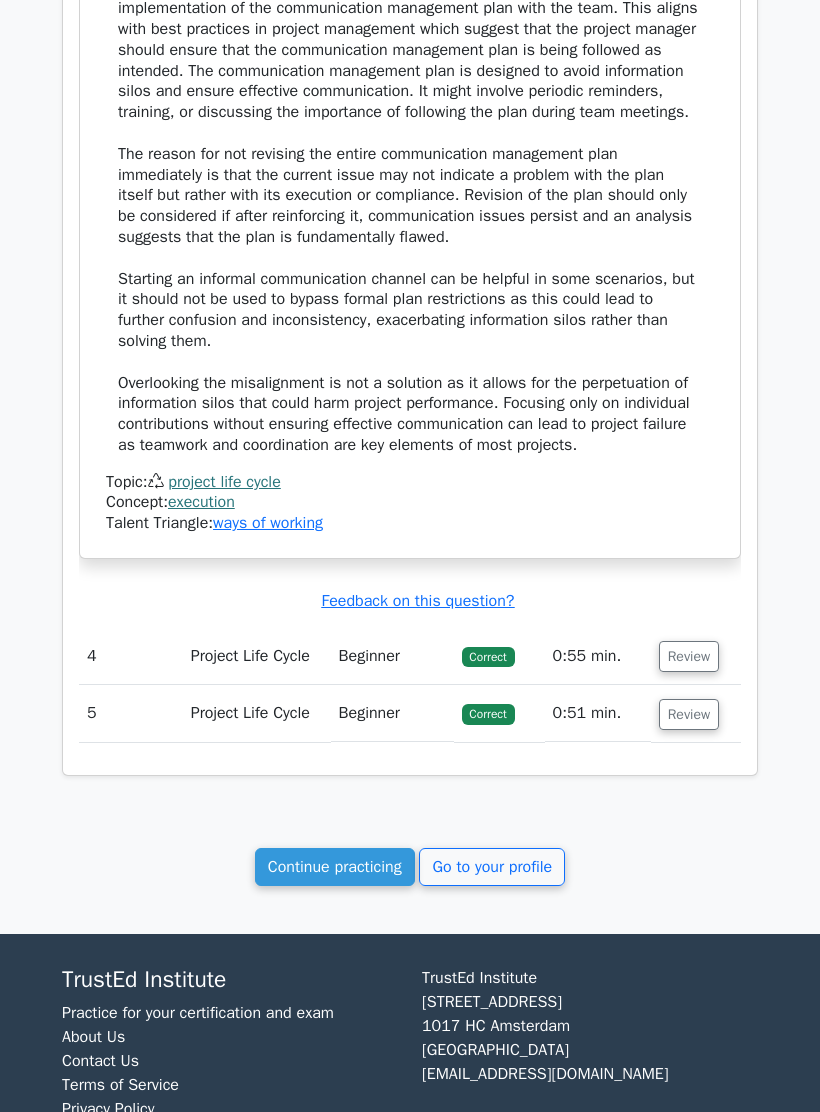 click on "Continue practicing" at bounding box center [335, 867] 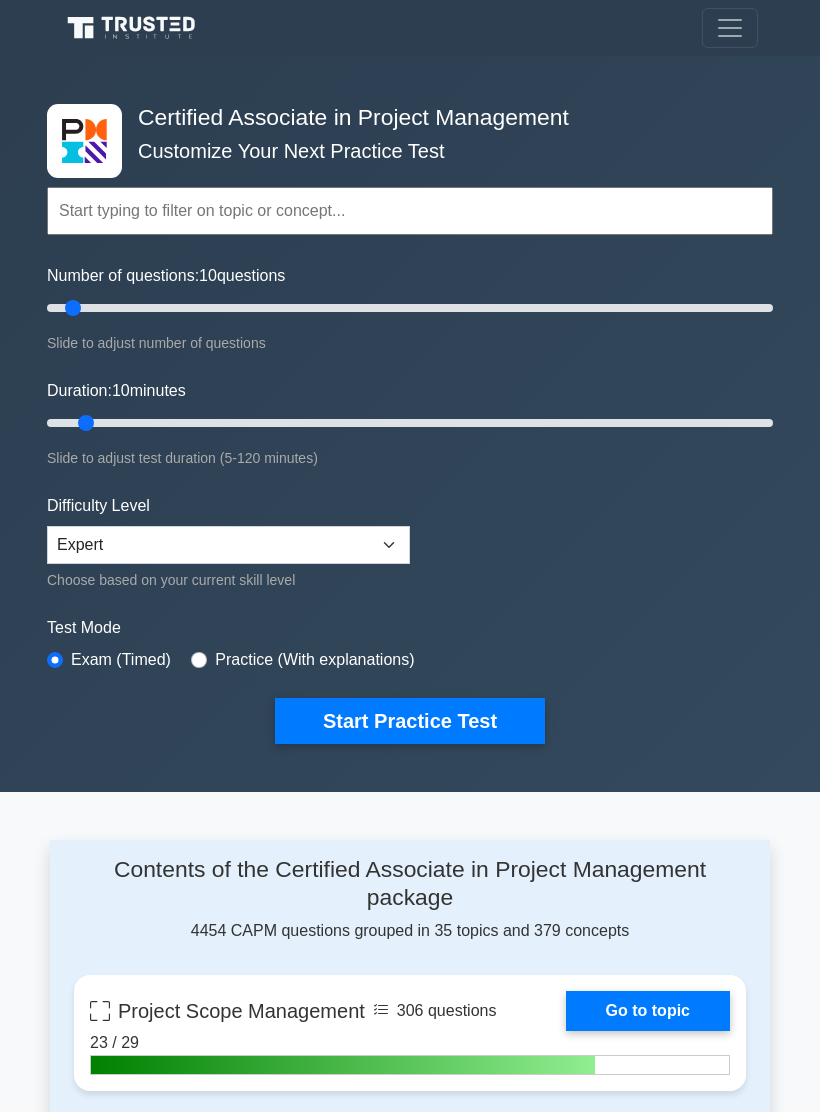 scroll, scrollTop: 0, scrollLeft: 0, axis: both 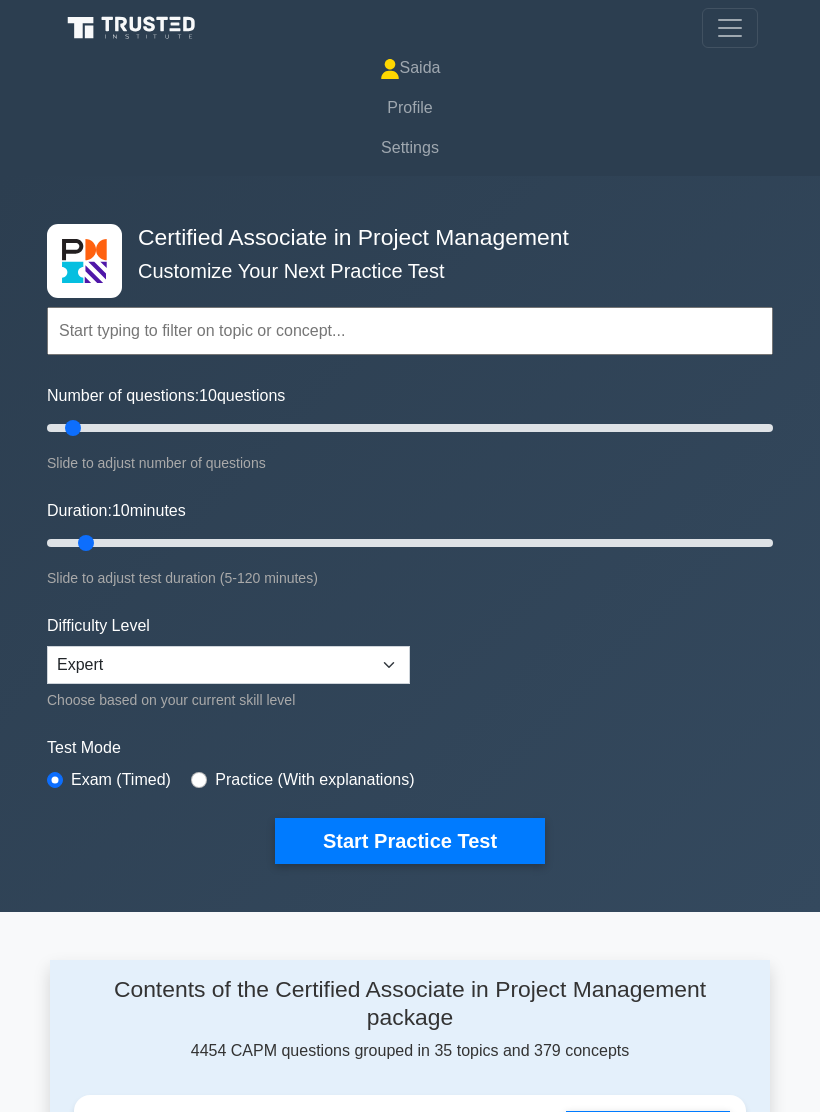 click on "Profile" at bounding box center (410, 108) 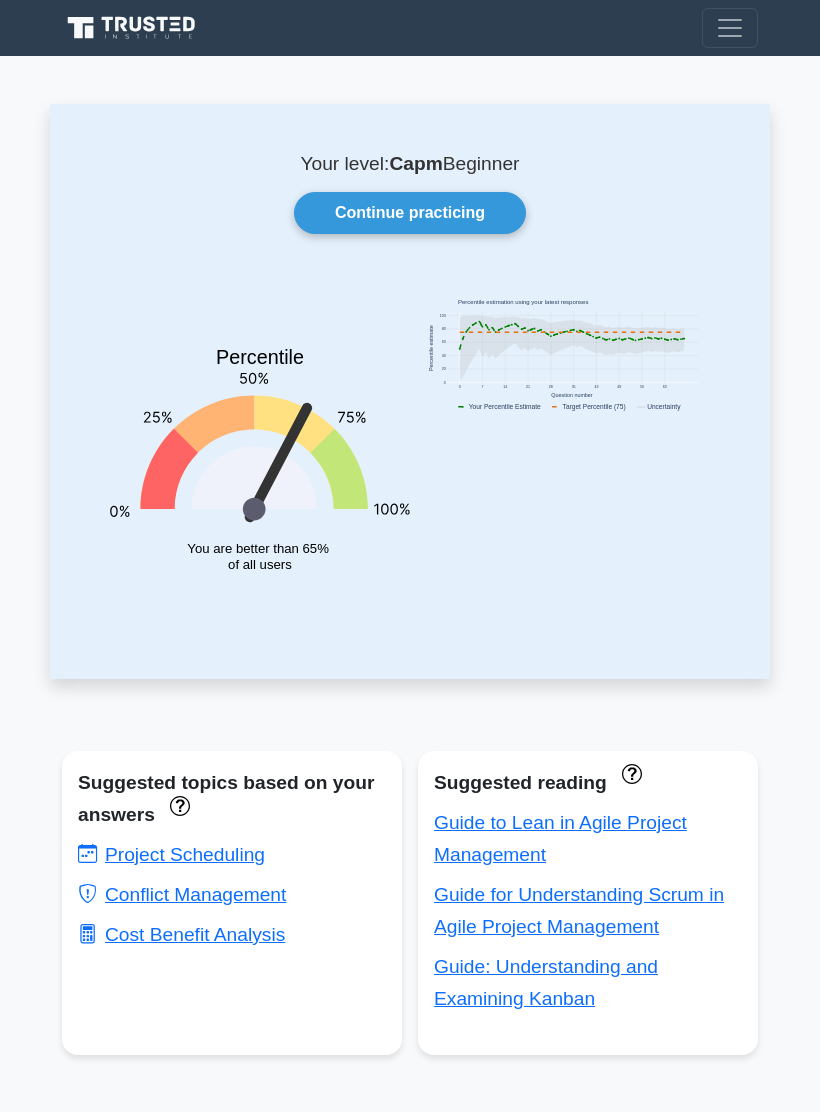scroll, scrollTop: 0, scrollLeft: 0, axis: both 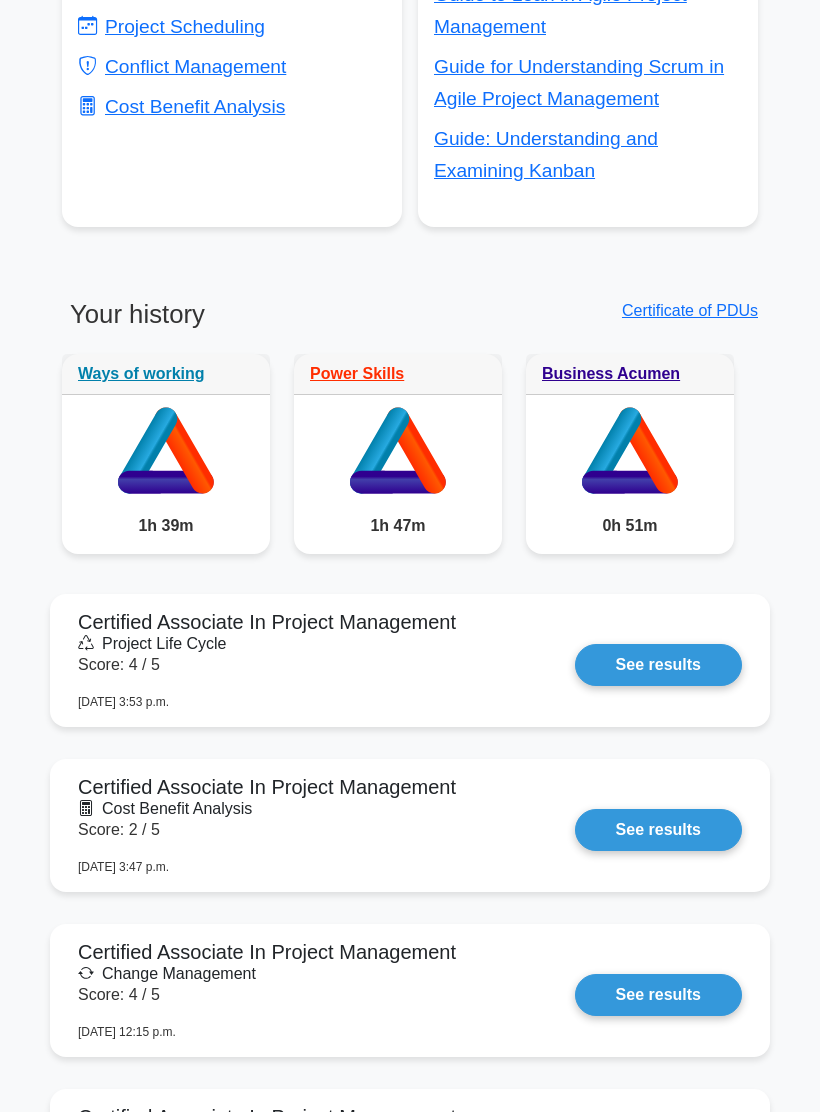 click on "Certificate of PDUs" at bounding box center [690, 310] 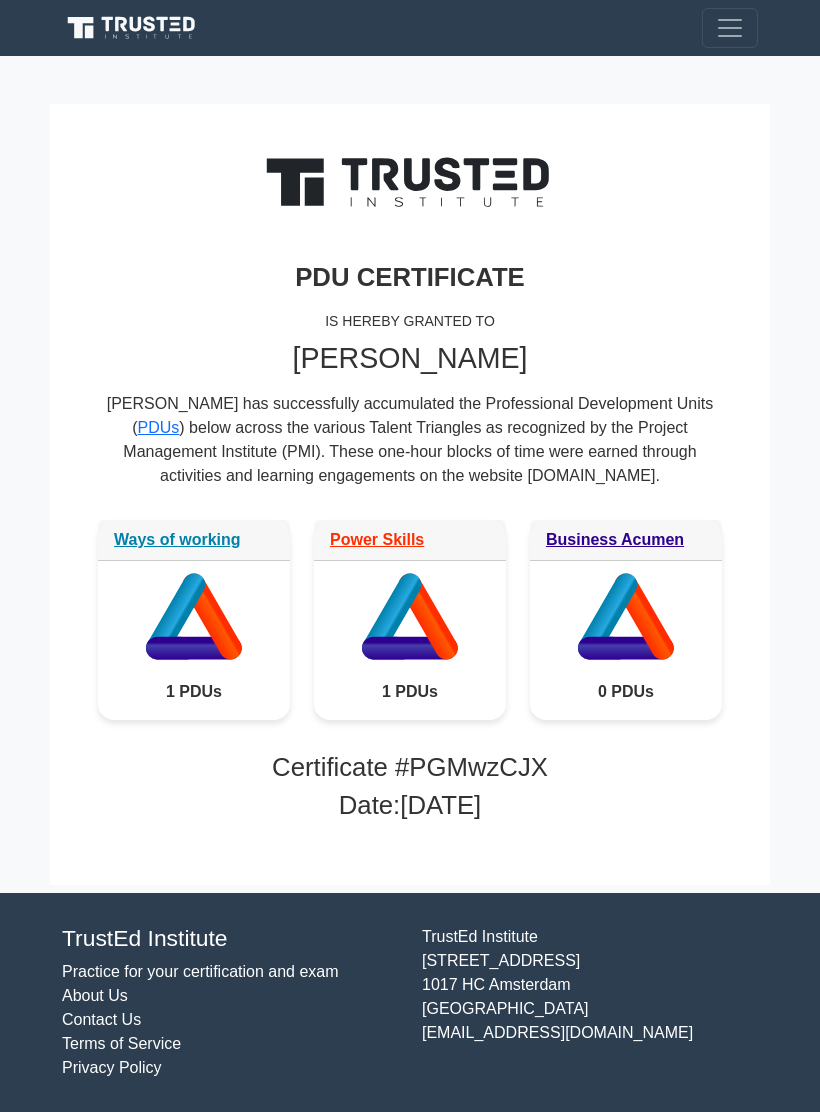 scroll, scrollTop: 13, scrollLeft: 0, axis: vertical 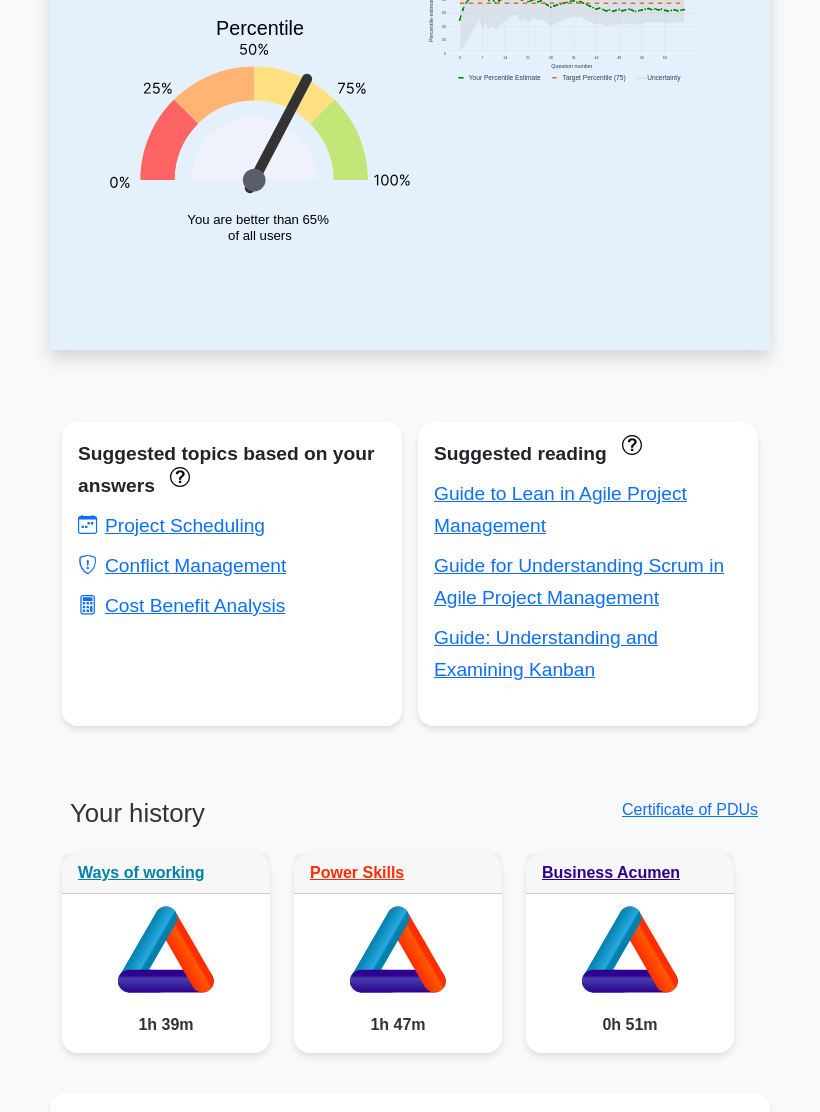 click on "Project Scheduling" at bounding box center [171, 525] 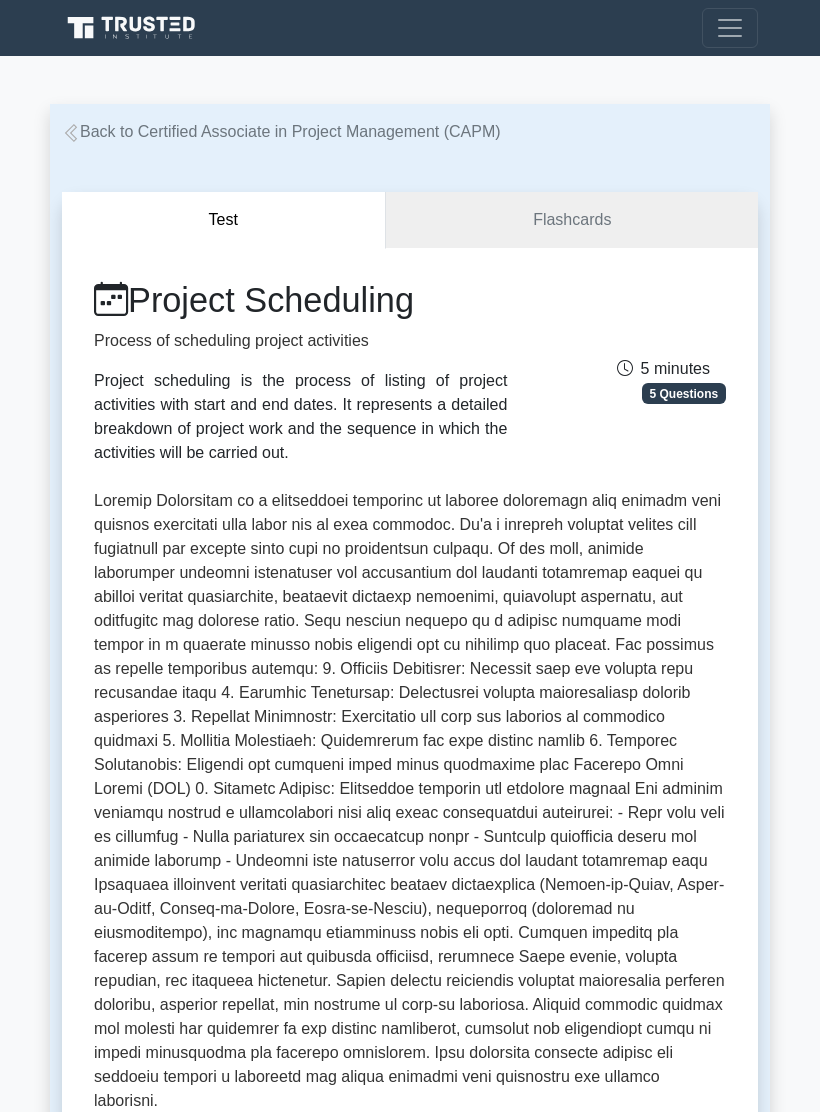 scroll, scrollTop: 0, scrollLeft: 0, axis: both 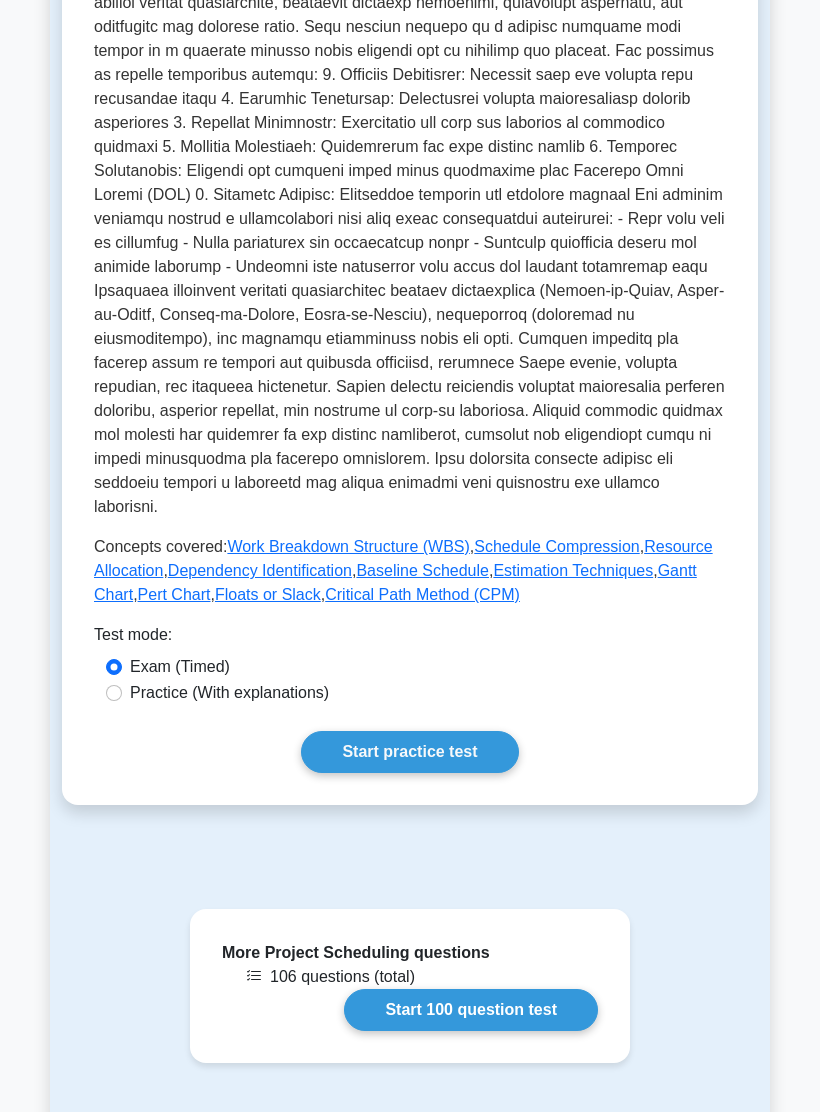 click on "Start practice test" at bounding box center (409, 752) 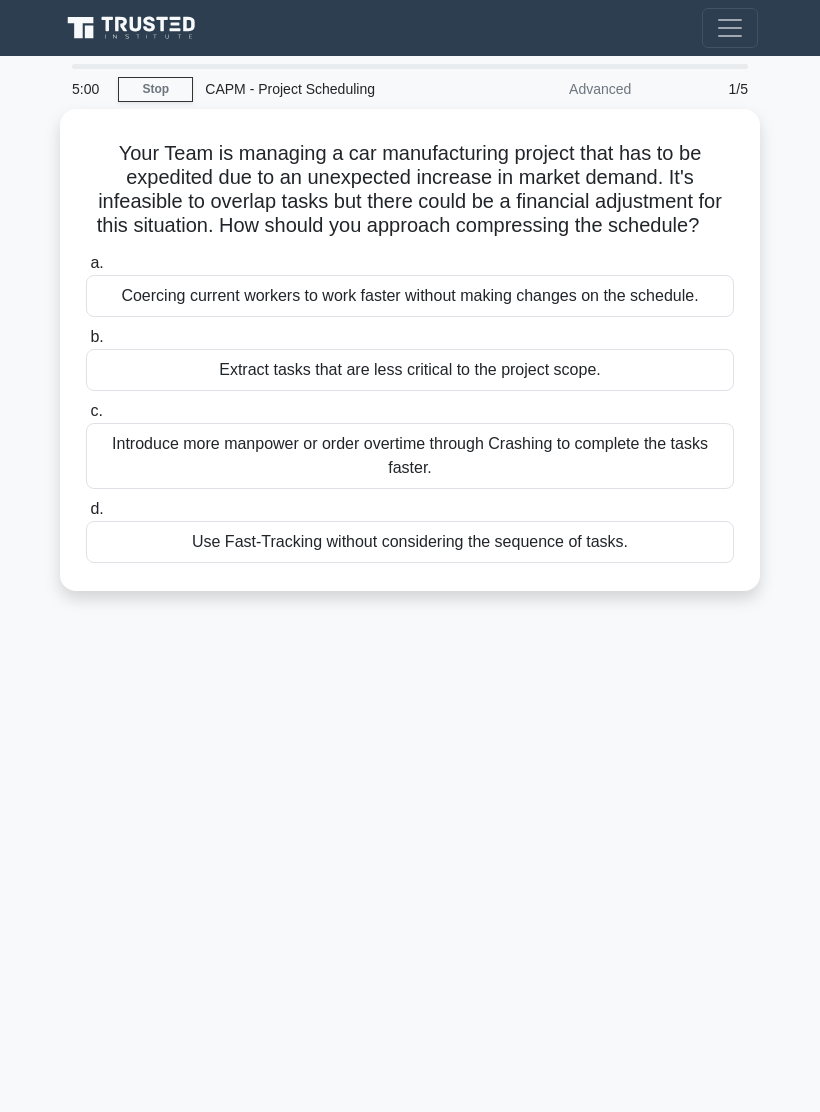 scroll, scrollTop: 0, scrollLeft: 0, axis: both 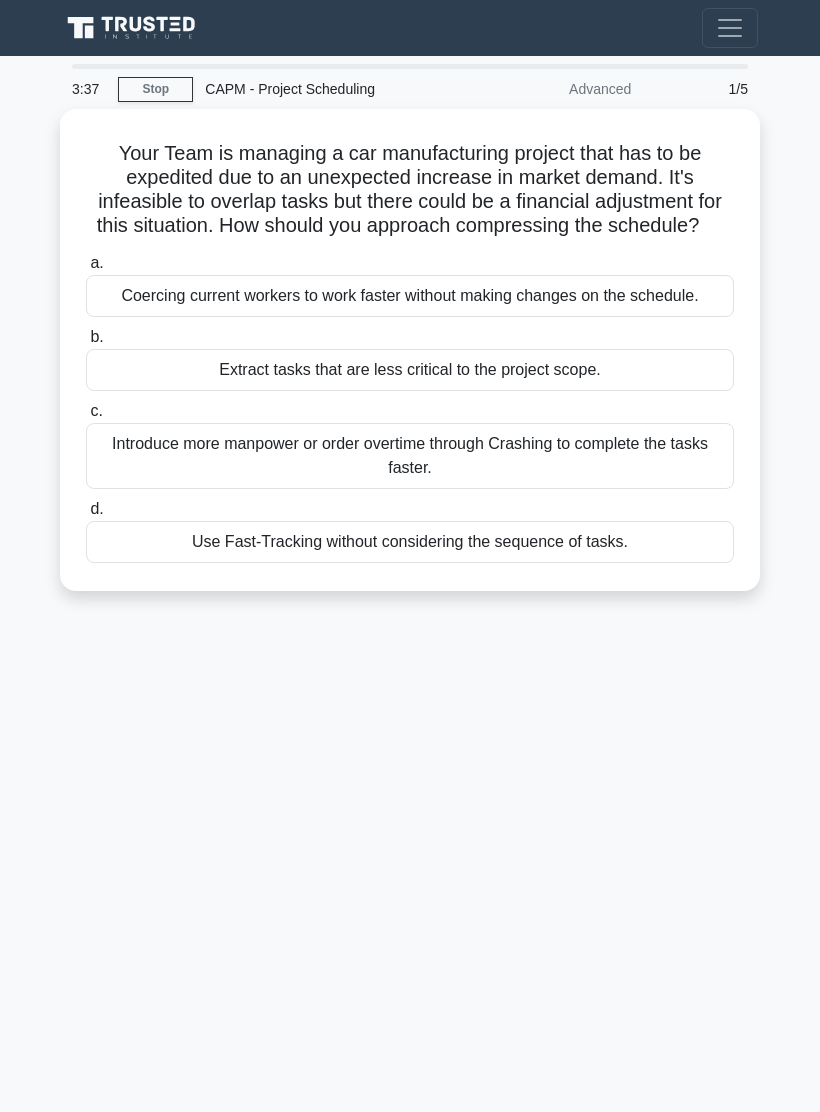 click on "Introduce more manpower or order overtime through Crashing to complete the tasks faster." at bounding box center [410, 456] 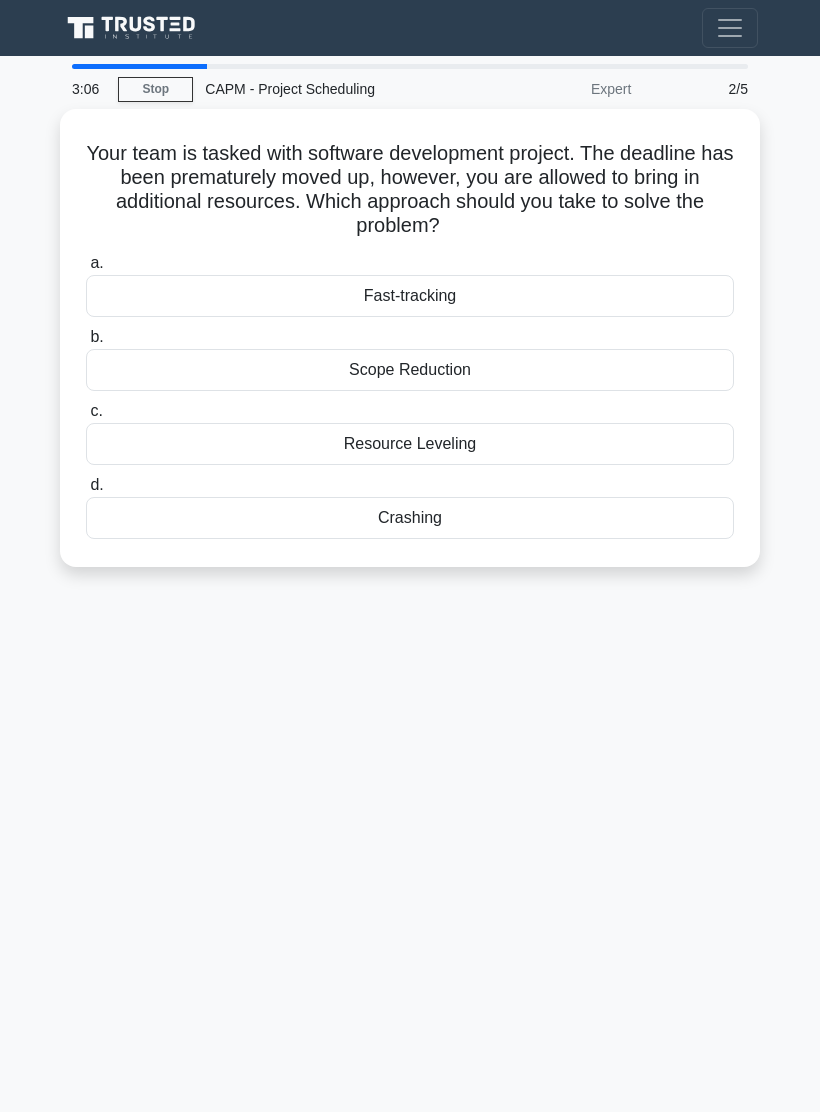 click on "Resource Leveling" at bounding box center [410, 444] 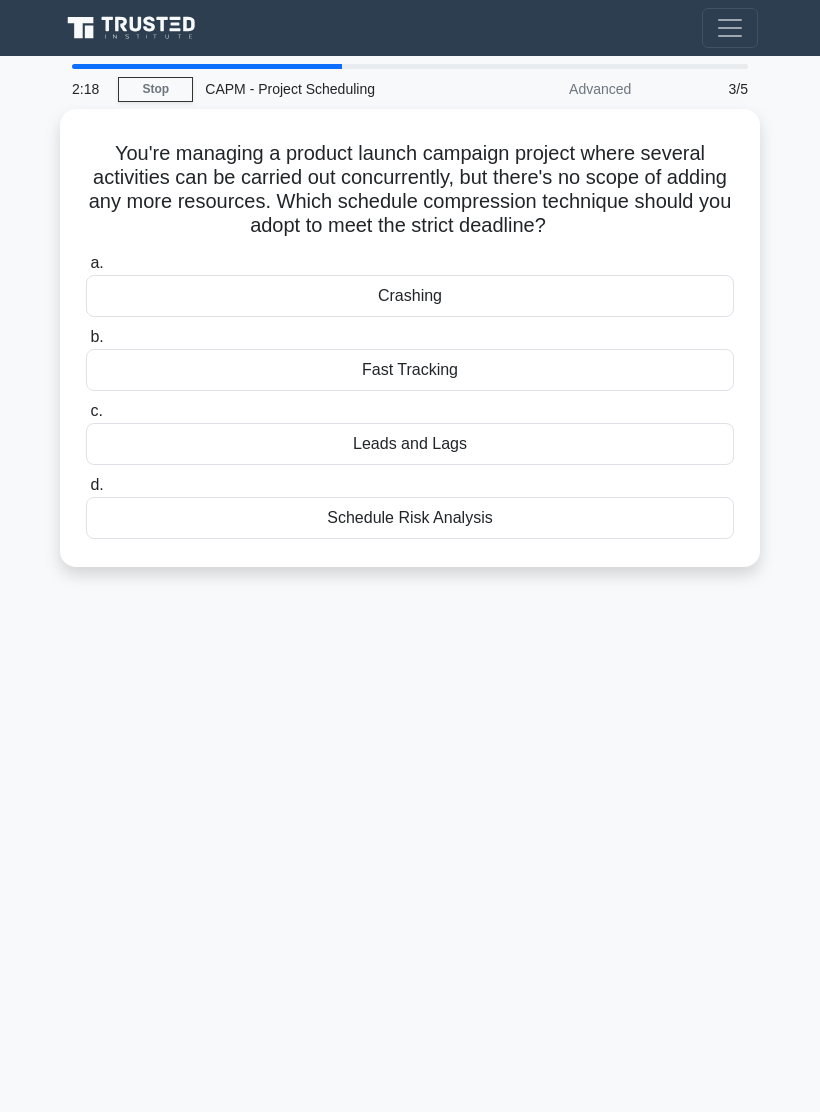 click on "Schedule Risk Analysis" at bounding box center [410, 518] 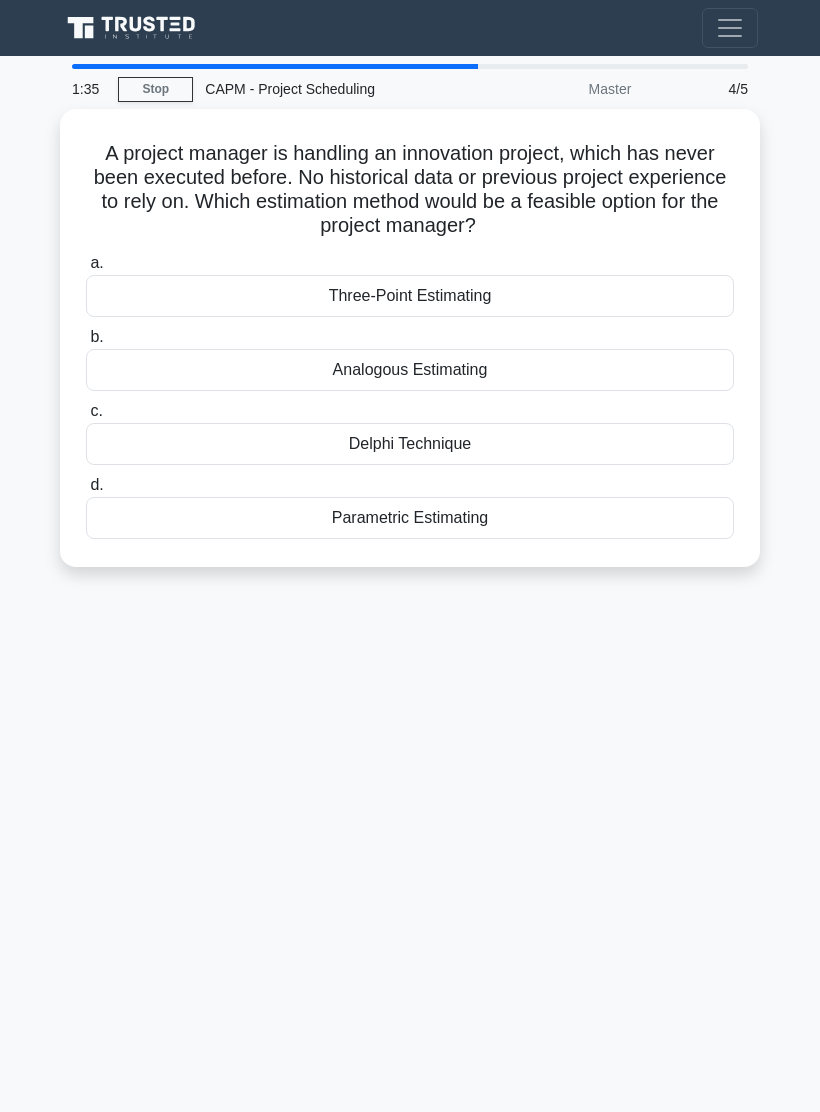 click on "Parametric Estimating" at bounding box center [410, 518] 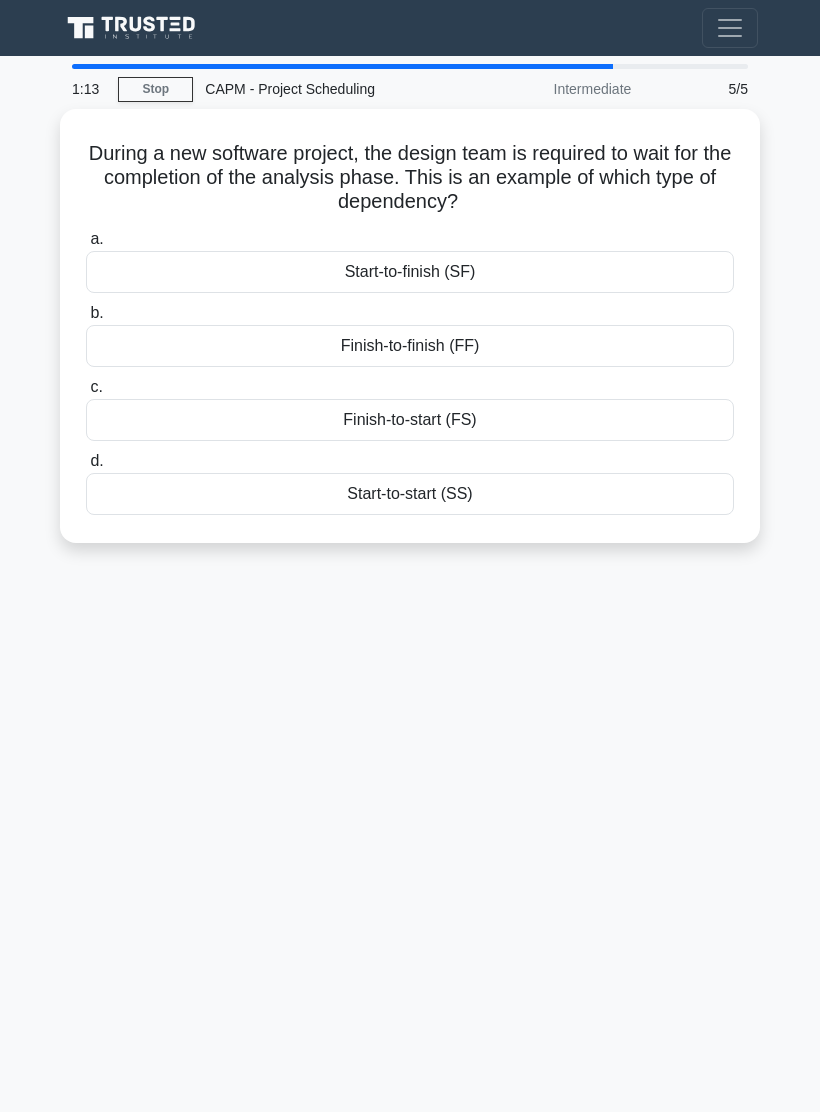 click on "Finish-to-start (FS)" at bounding box center (410, 420) 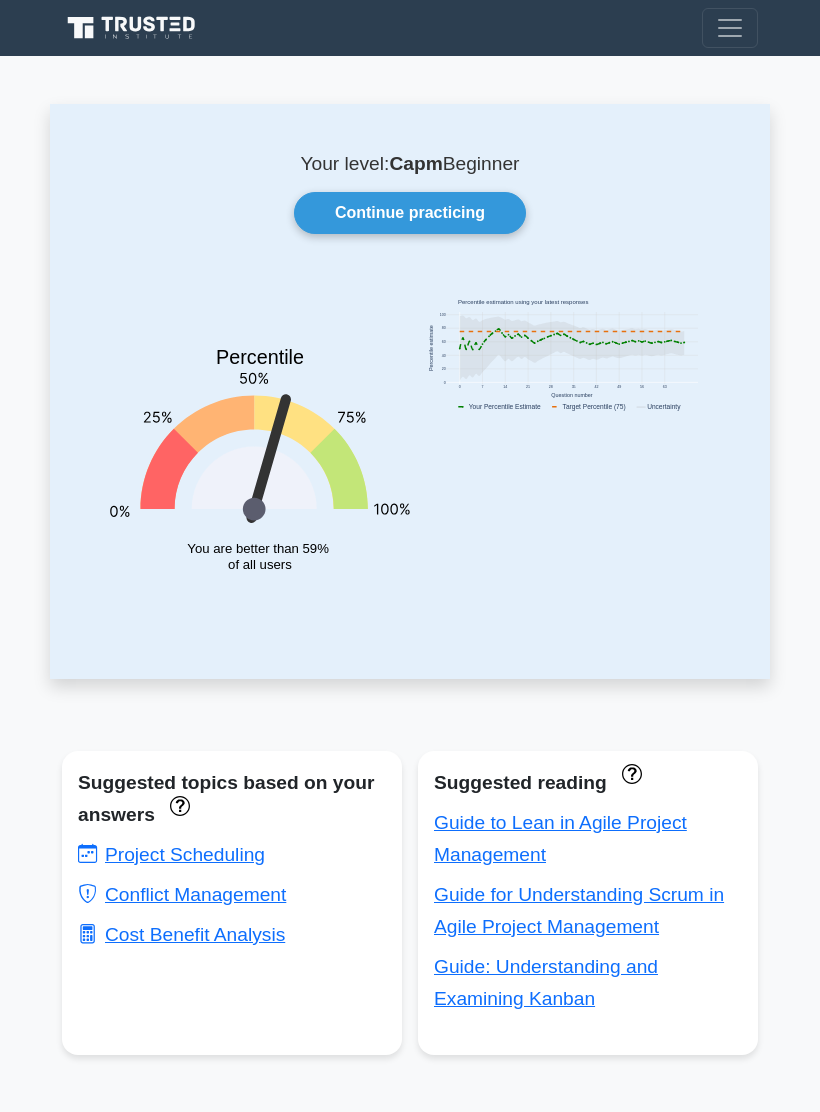 scroll, scrollTop: 107, scrollLeft: 0, axis: vertical 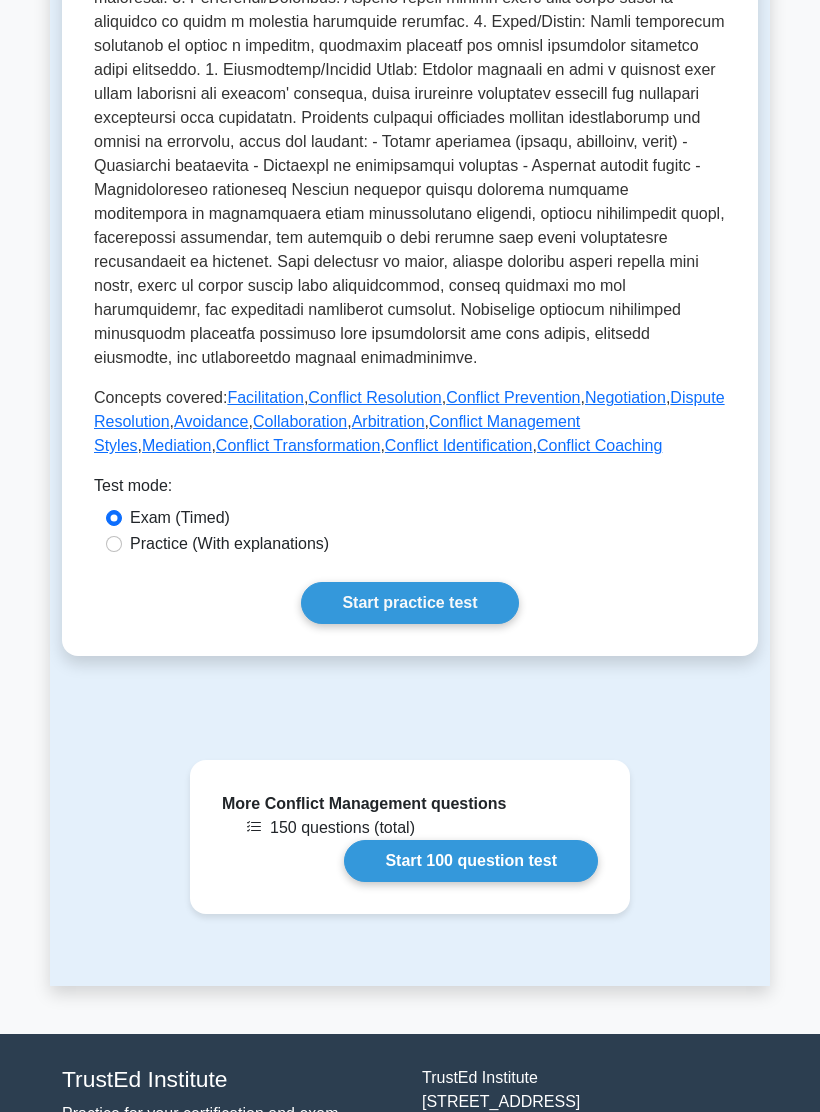 click on "Start practice test" at bounding box center (409, 603) 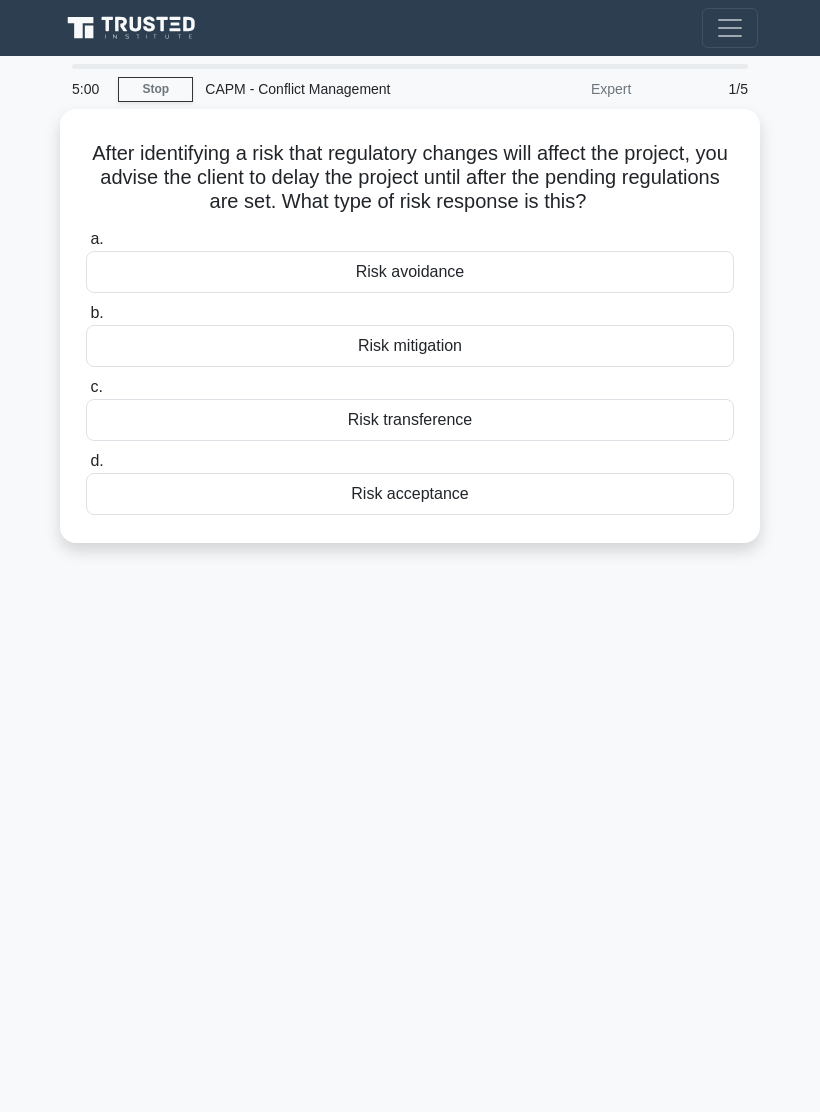 scroll, scrollTop: 0, scrollLeft: 0, axis: both 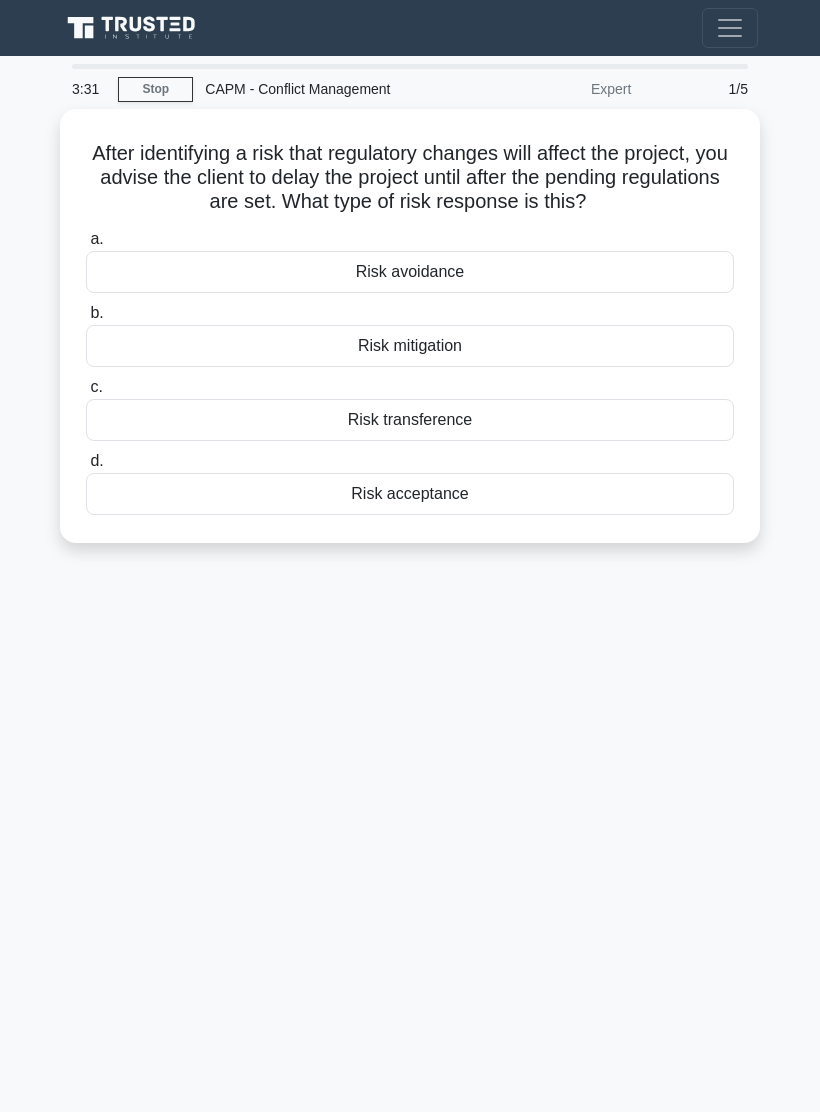 click on "Risk avoidance" at bounding box center [410, 272] 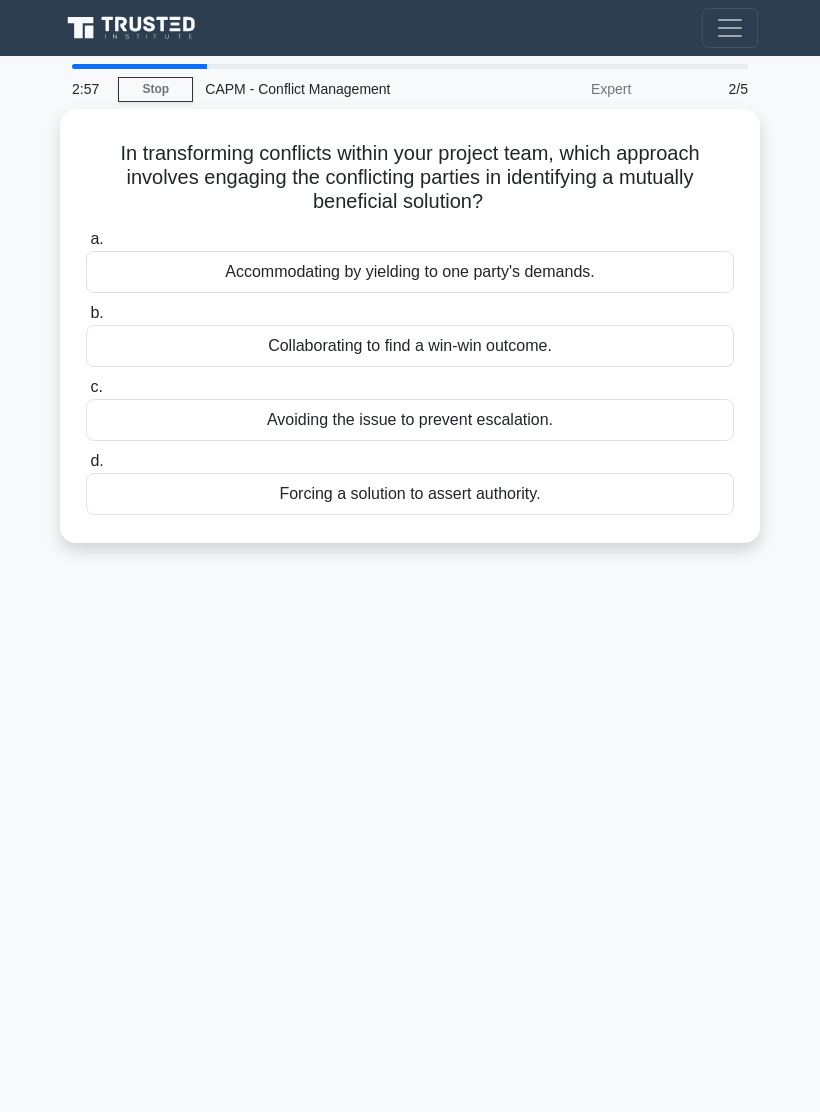 click on "Collaborating to find a win-win outcome." at bounding box center (410, 346) 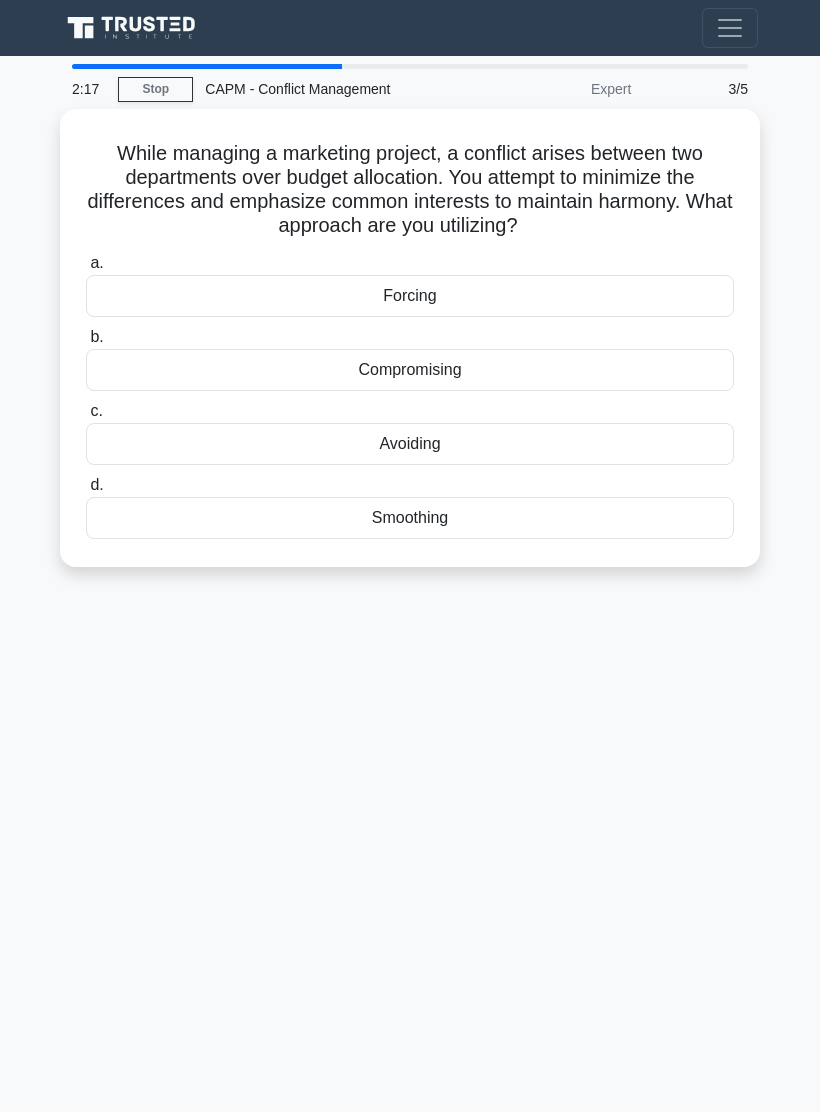click on "Compromising" at bounding box center [410, 370] 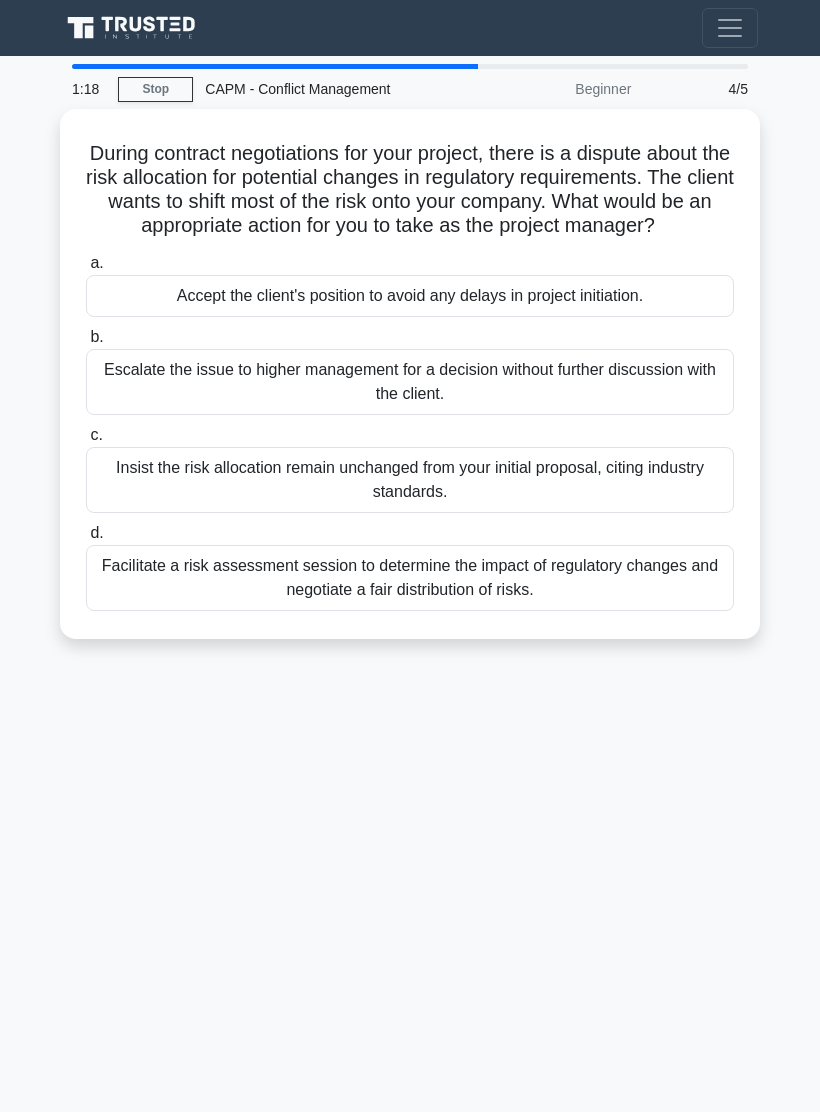 click on "Facilitate a risk assessment session to determine the impact of regulatory changes and negotiate a fair distribution of risks." at bounding box center (410, 578) 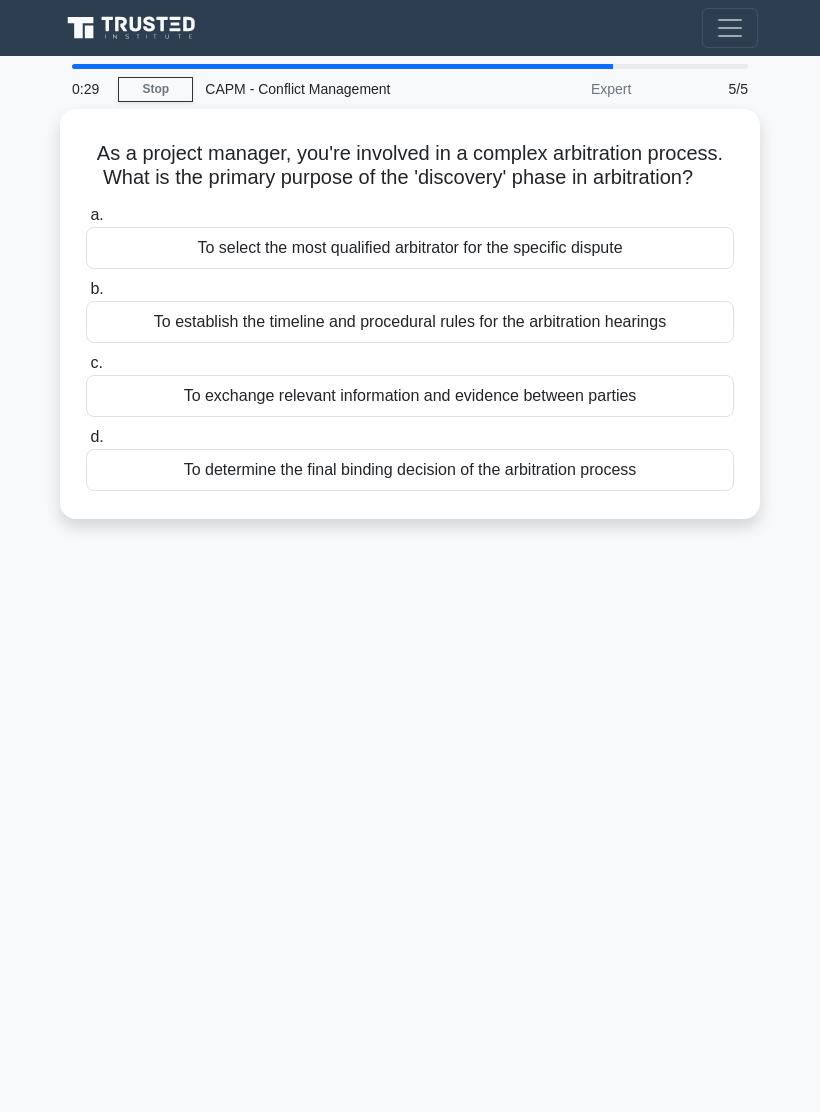 click on "To determine the final binding decision of the arbitration process" at bounding box center (410, 470) 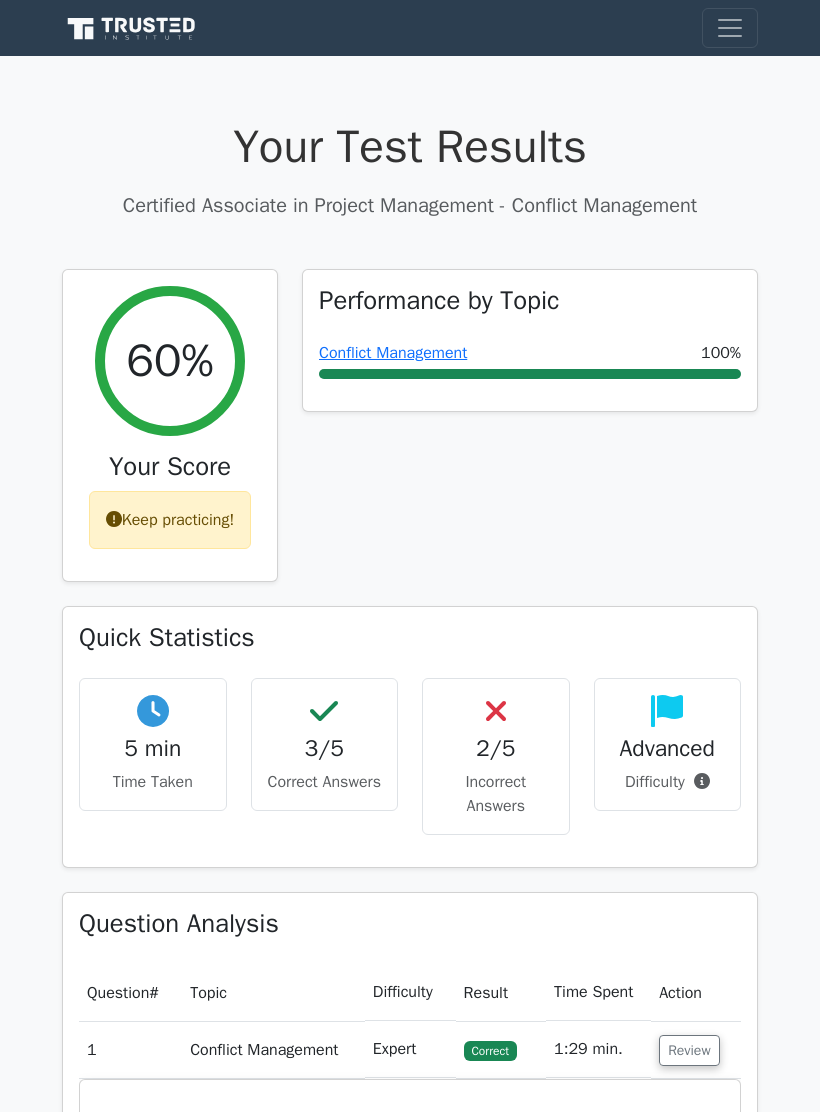 scroll, scrollTop: 84, scrollLeft: 0, axis: vertical 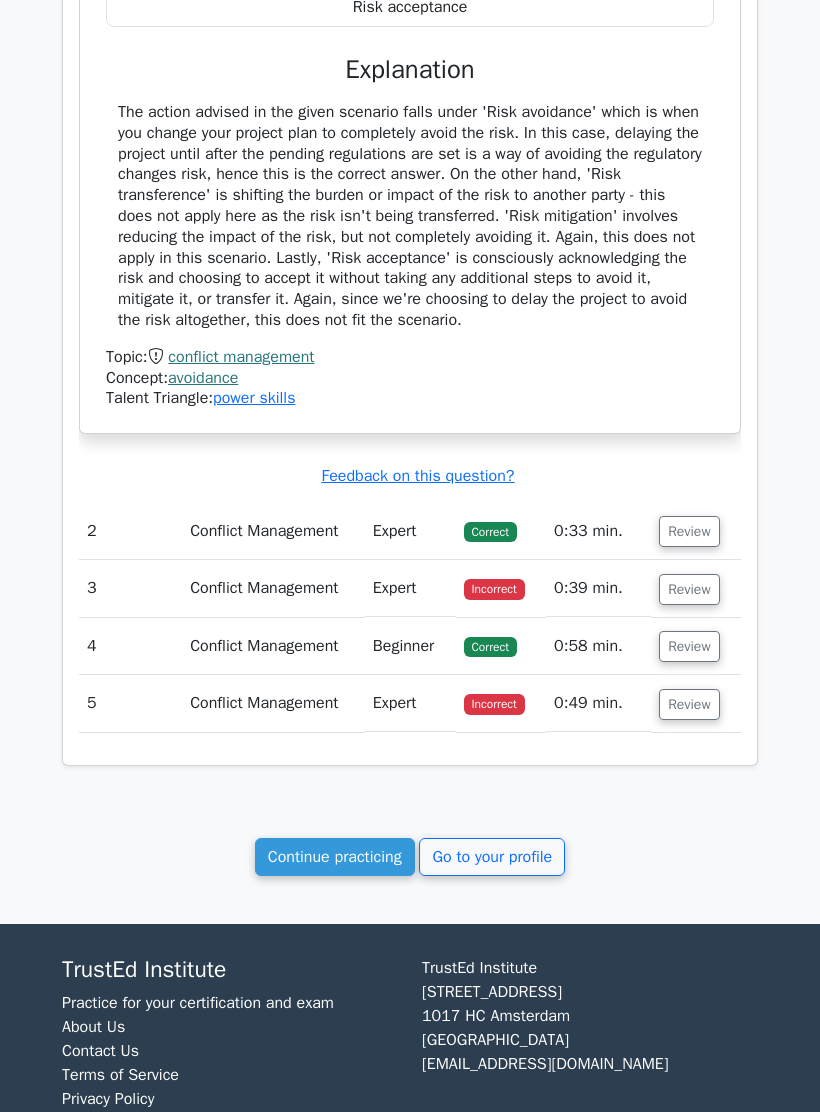 click on "Continue practicing" at bounding box center [335, 857] 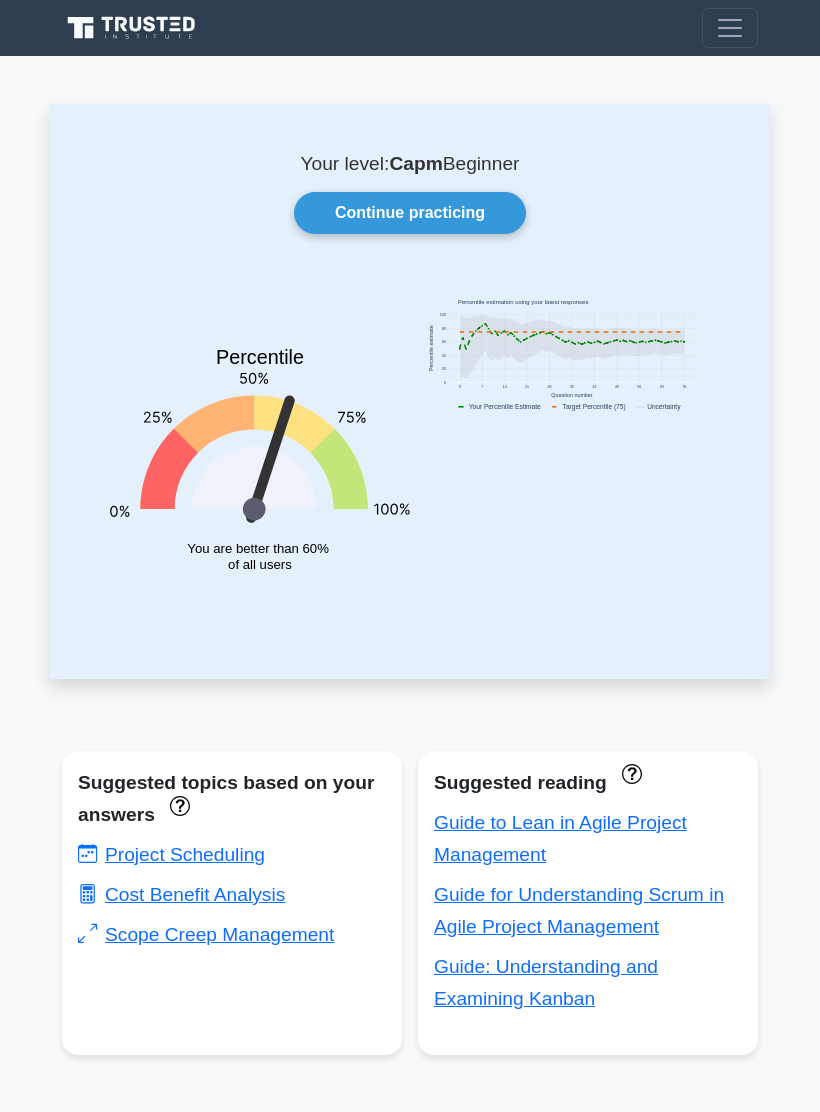 scroll, scrollTop: 0, scrollLeft: 0, axis: both 